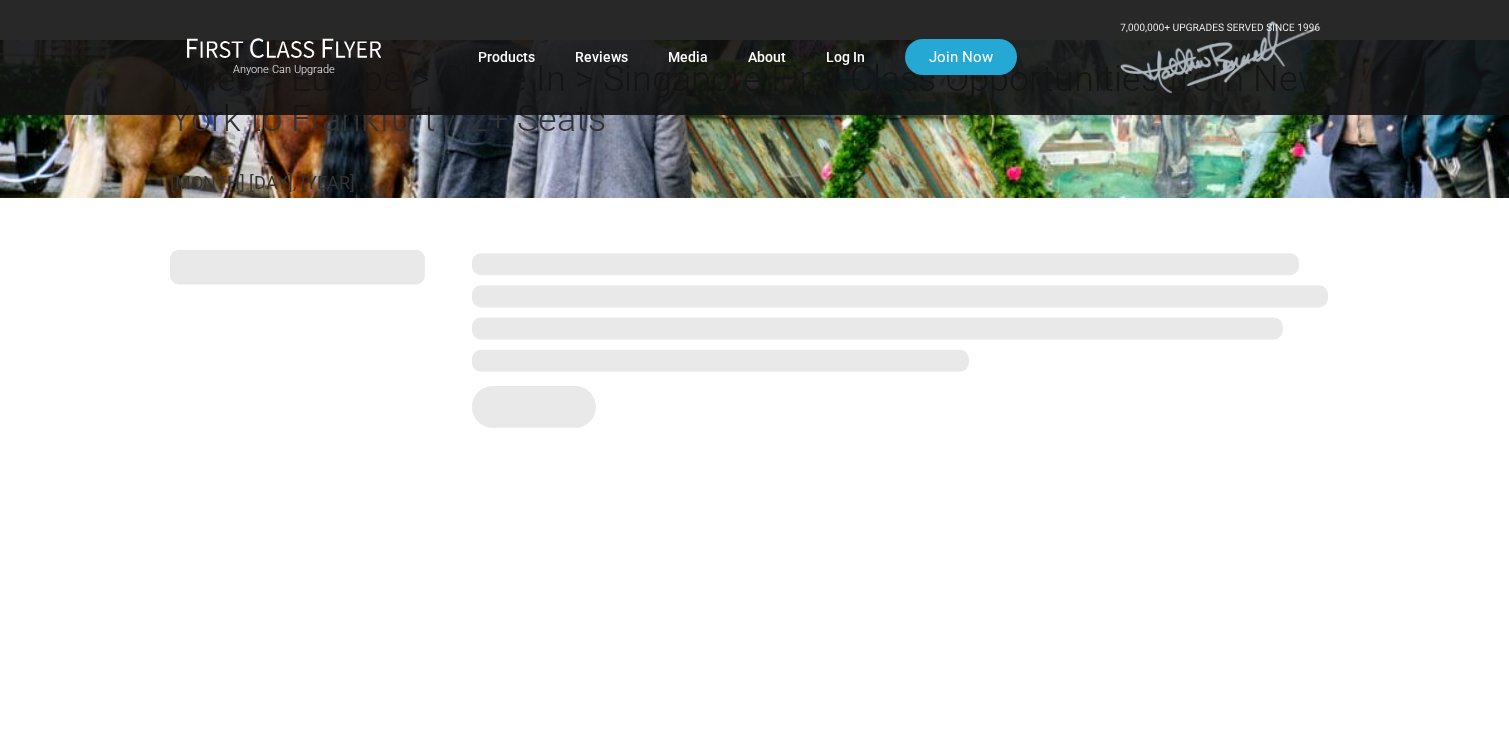scroll, scrollTop: 0, scrollLeft: 0, axis: both 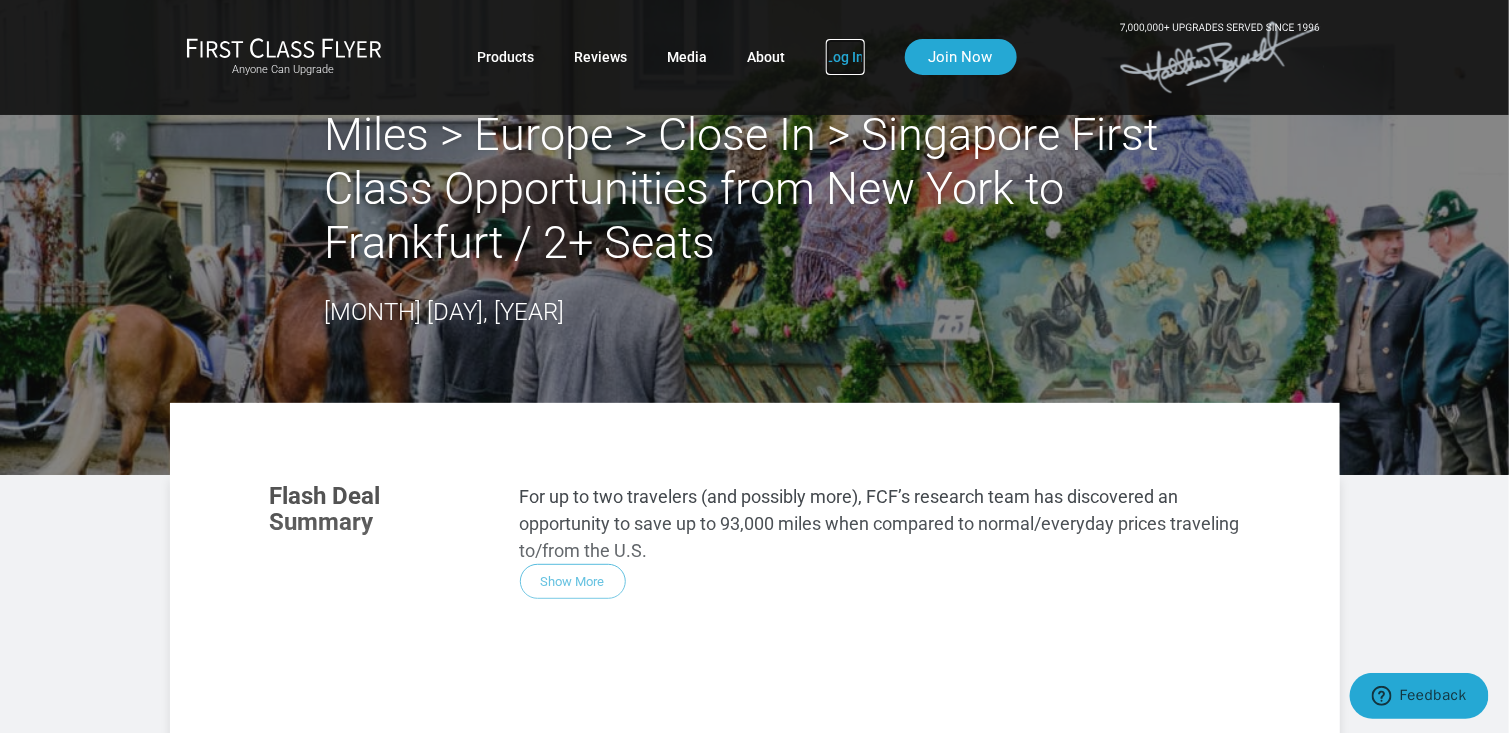 click on "Log In" at bounding box center (845, 57) 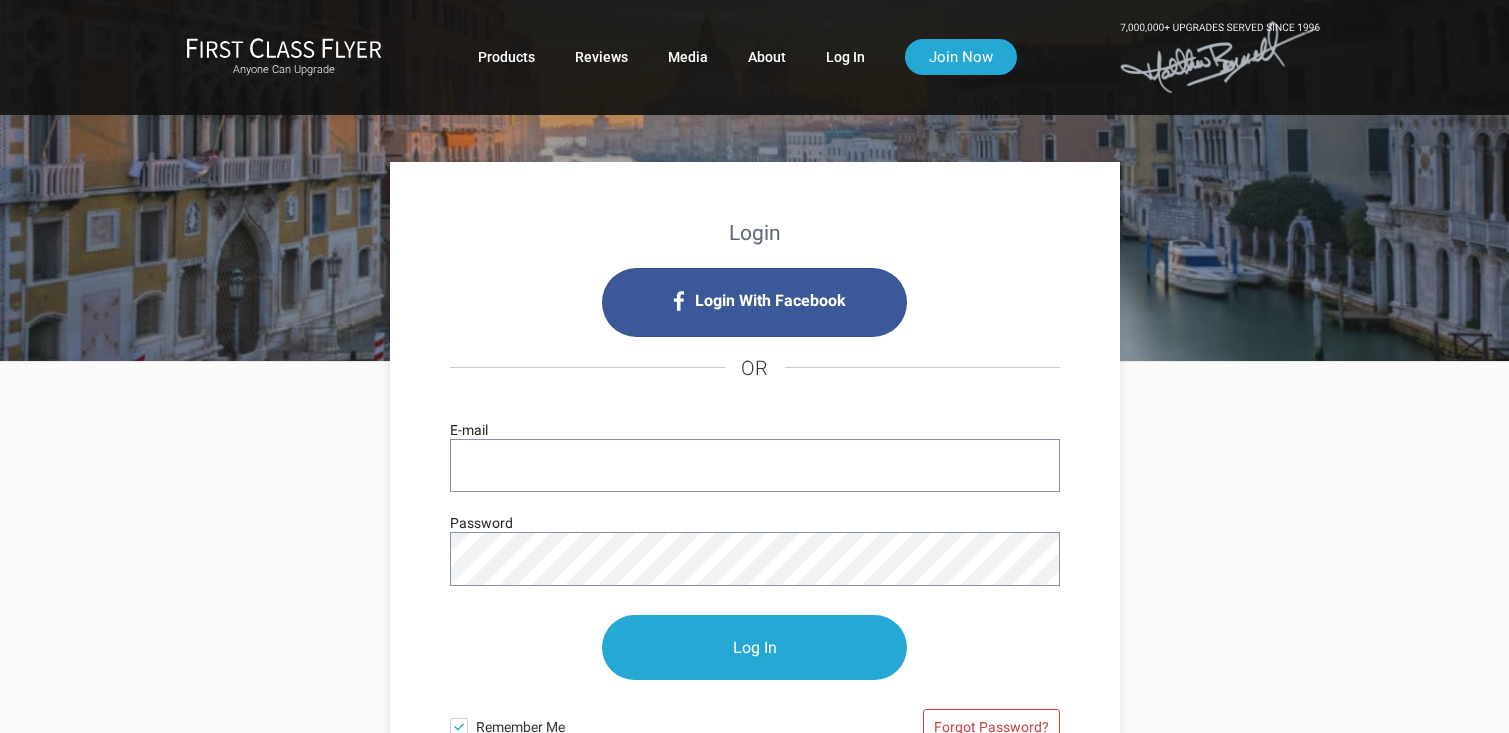 scroll, scrollTop: 0, scrollLeft: 0, axis: both 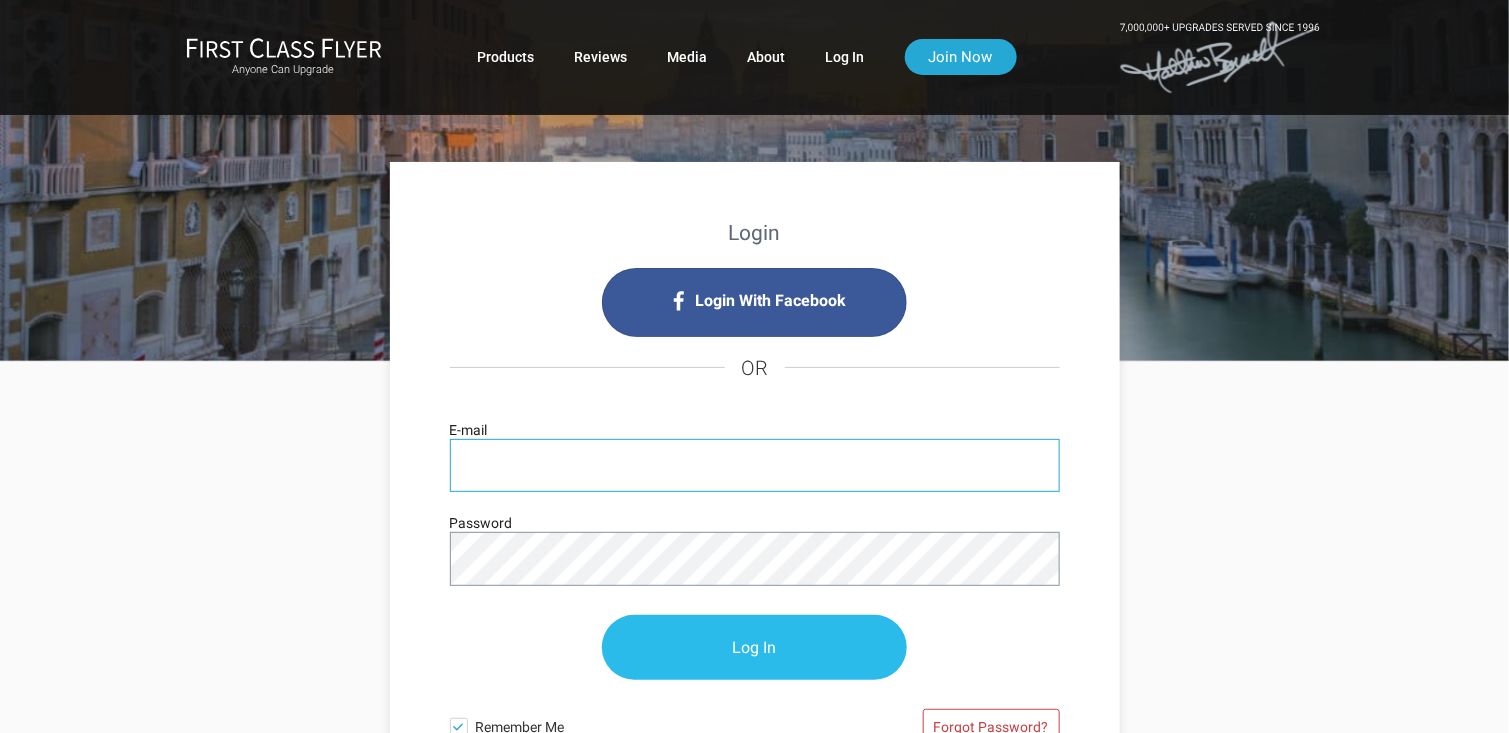 type on "swidlaw@gmail.com" 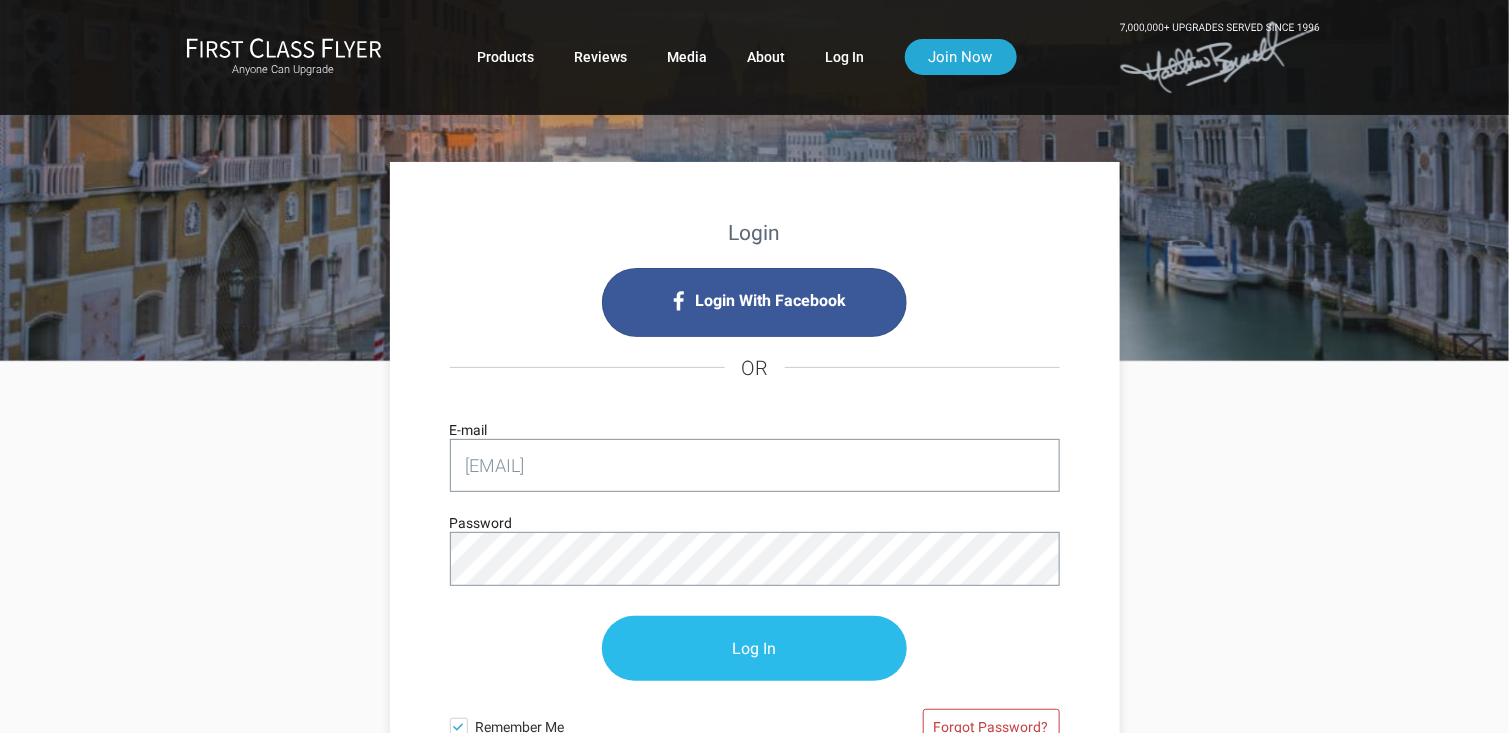 click on "Log In" at bounding box center (754, 648) 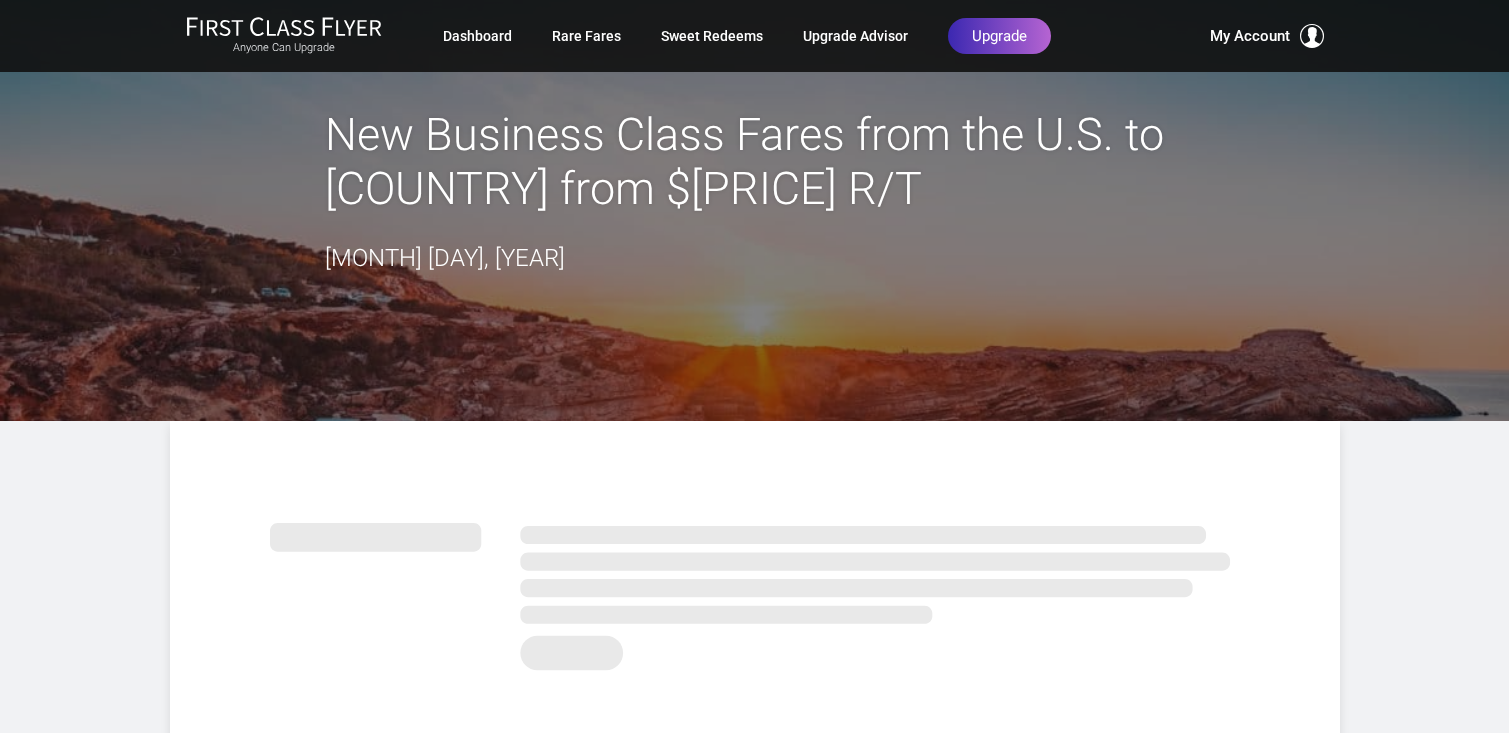 scroll, scrollTop: 0, scrollLeft: 0, axis: both 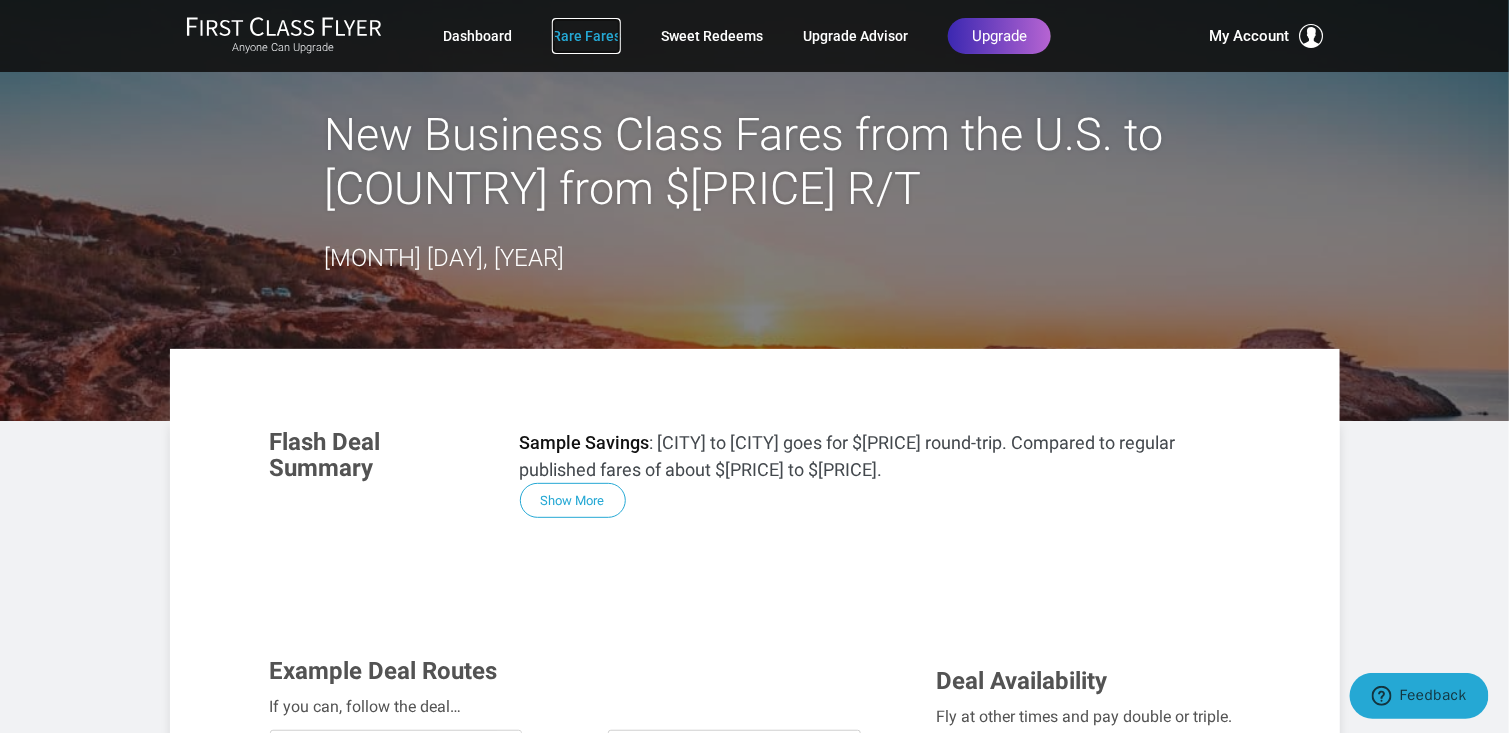 click on "Rare Fares" at bounding box center [586, 36] 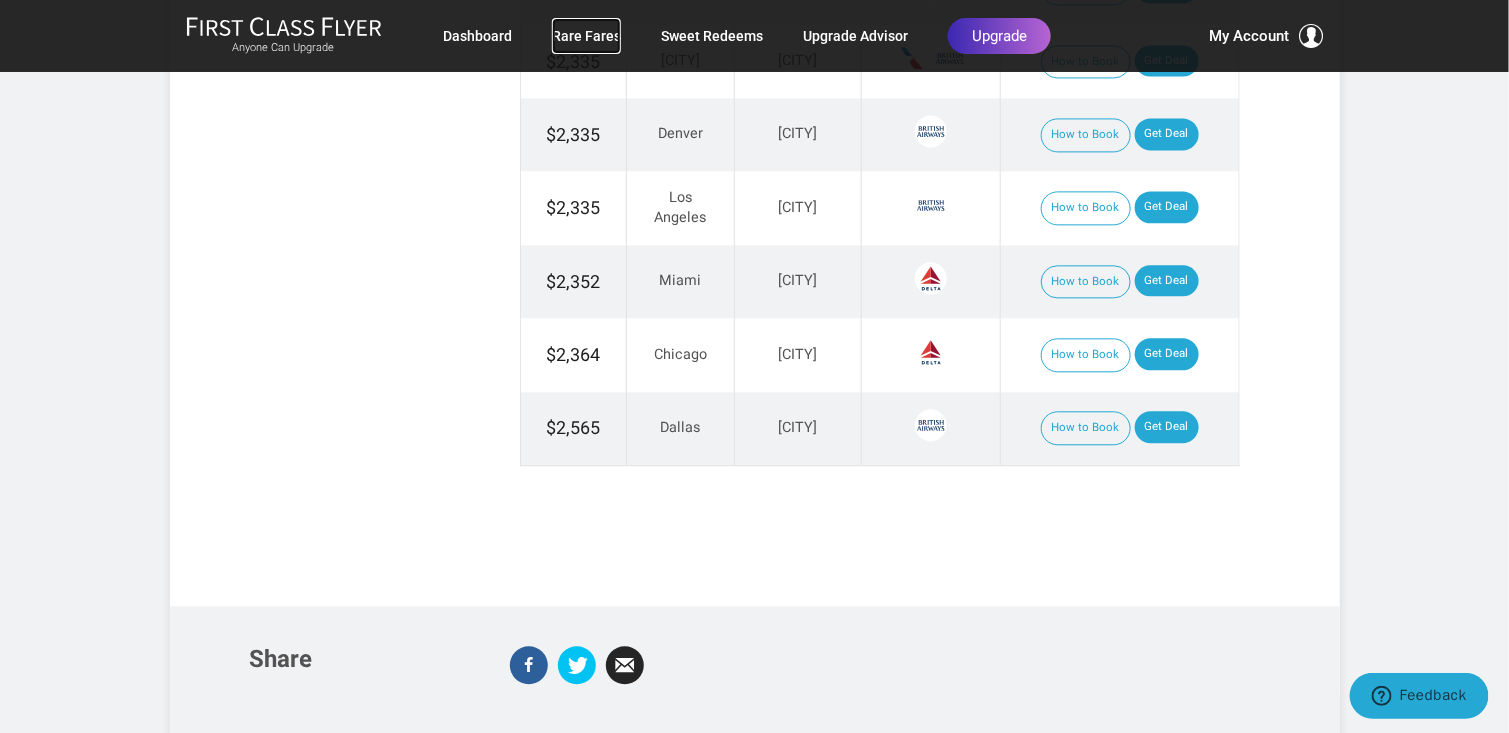 scroll, scrollTop: 1333, scrollLeft: 0, axis: vertical 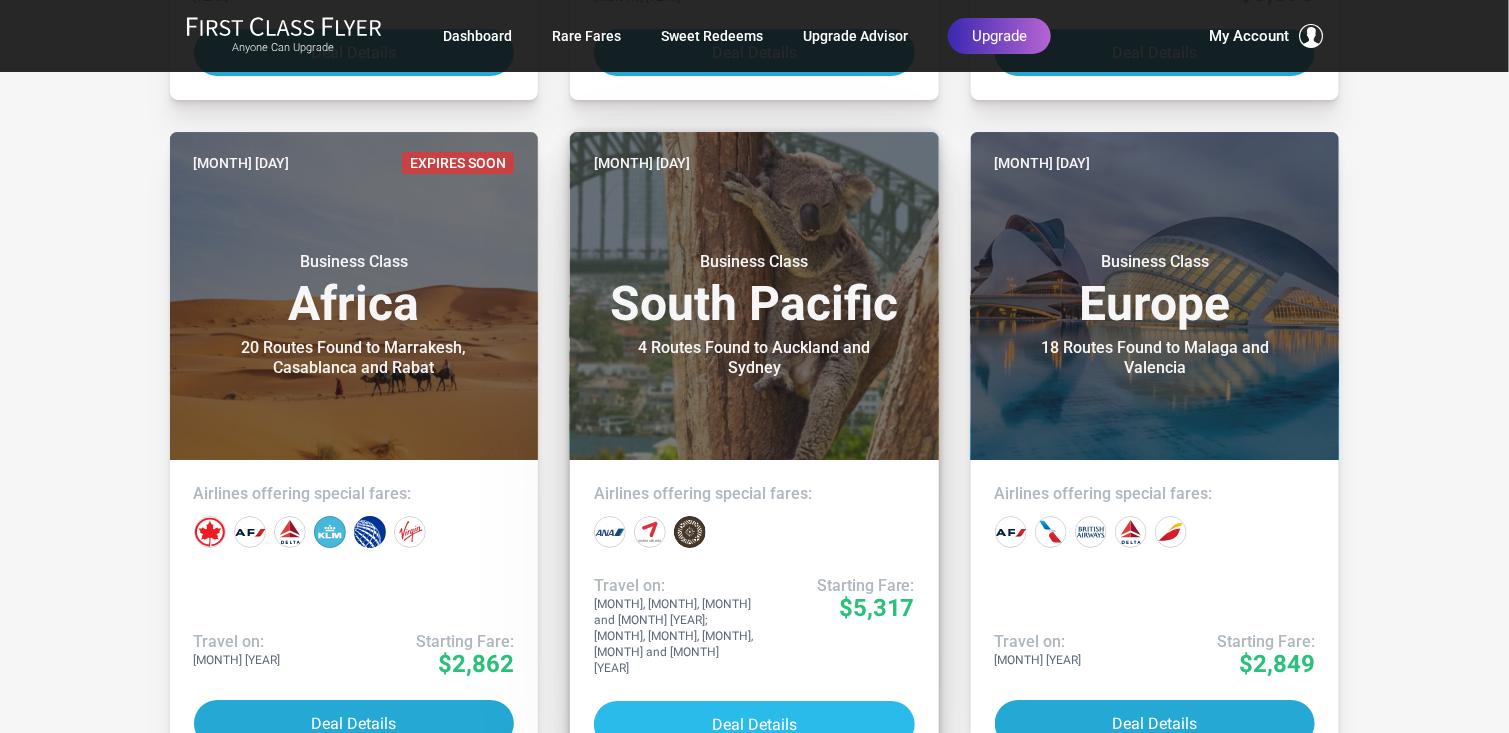 click on "Deal Details" at bounding box center [754, 724] 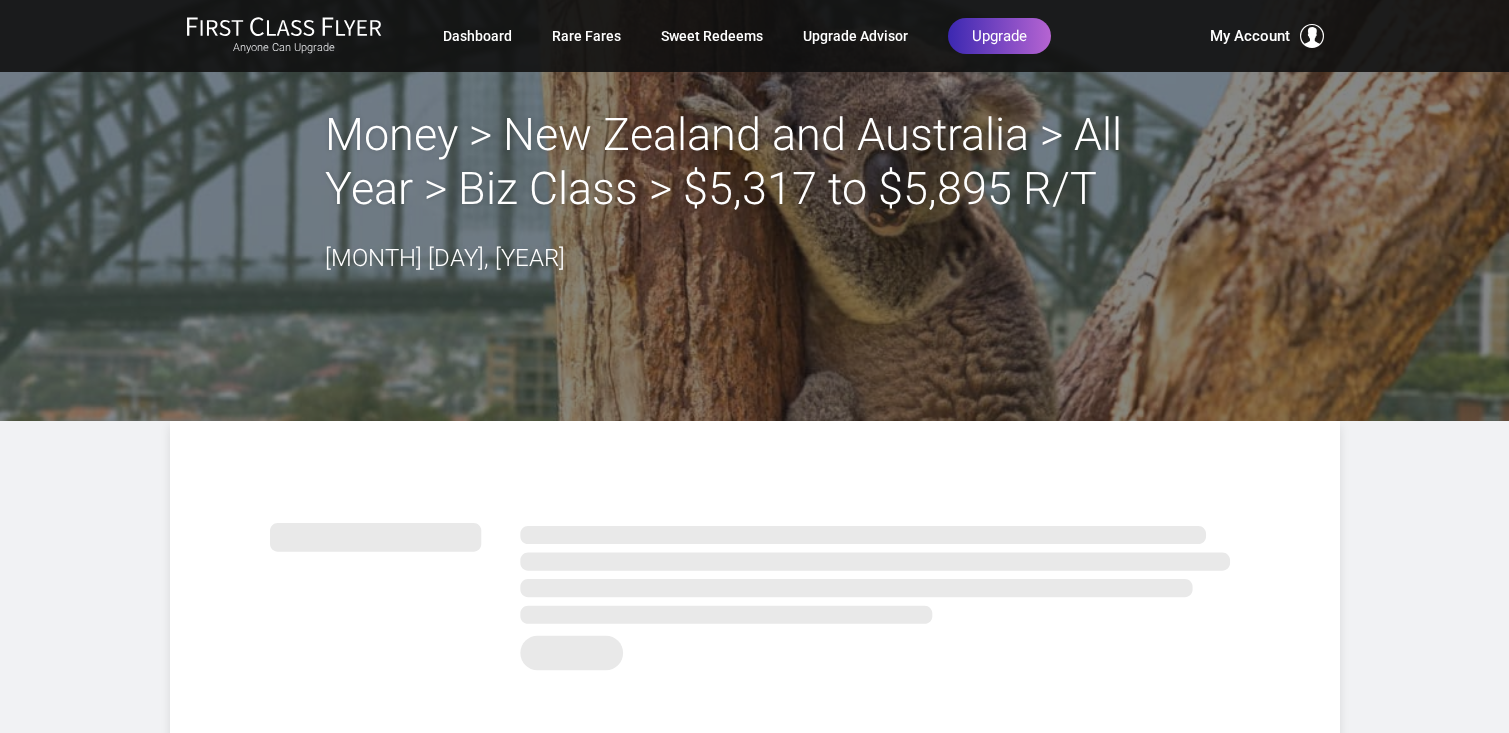 scroll, scrollTop: 0, scrollLeft: 0, axis: both 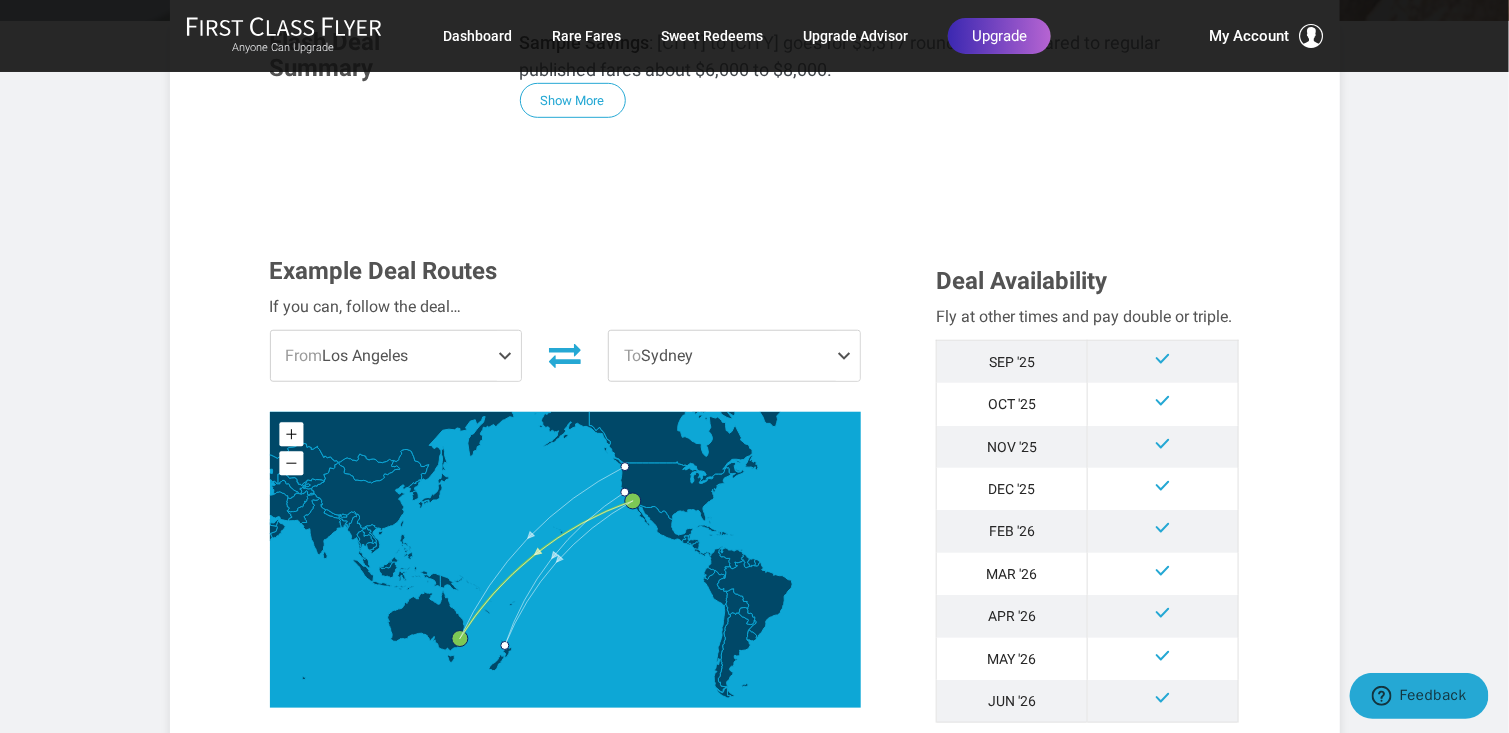 click on "From  [CITY]" at bounding box center [396, 356] 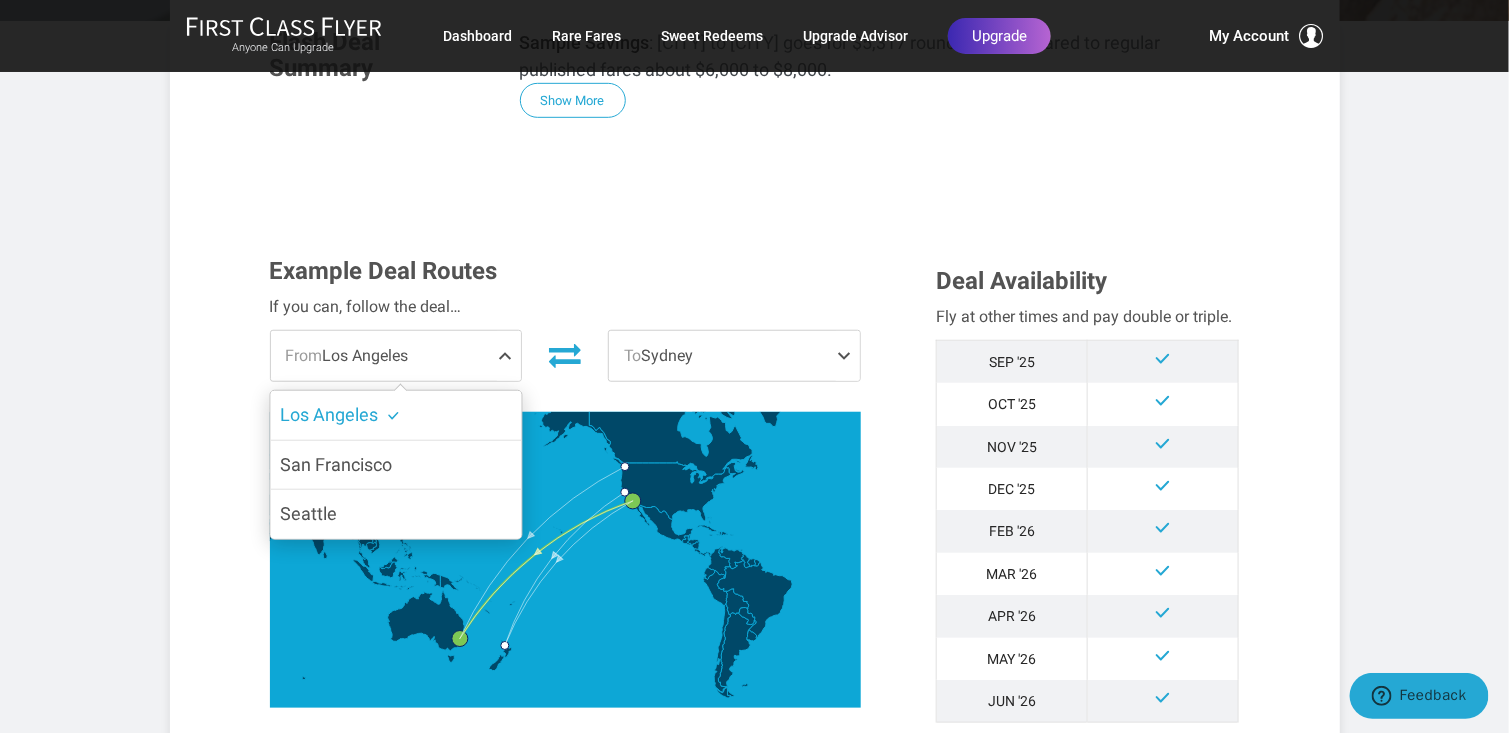click on "From  [CITY]" at bounding box center [396, 356] 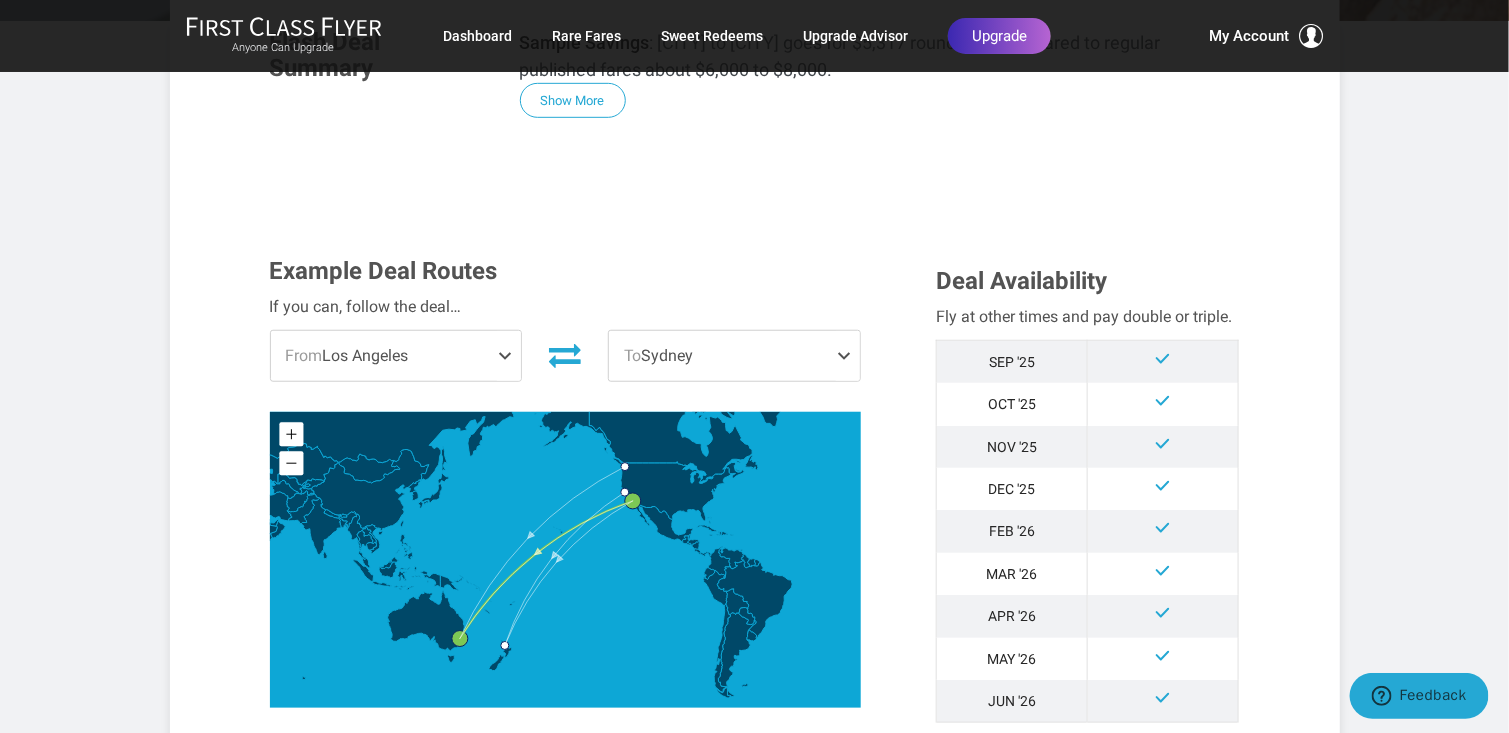 click on "To  [CITY]" at bounding box center (734, 356) 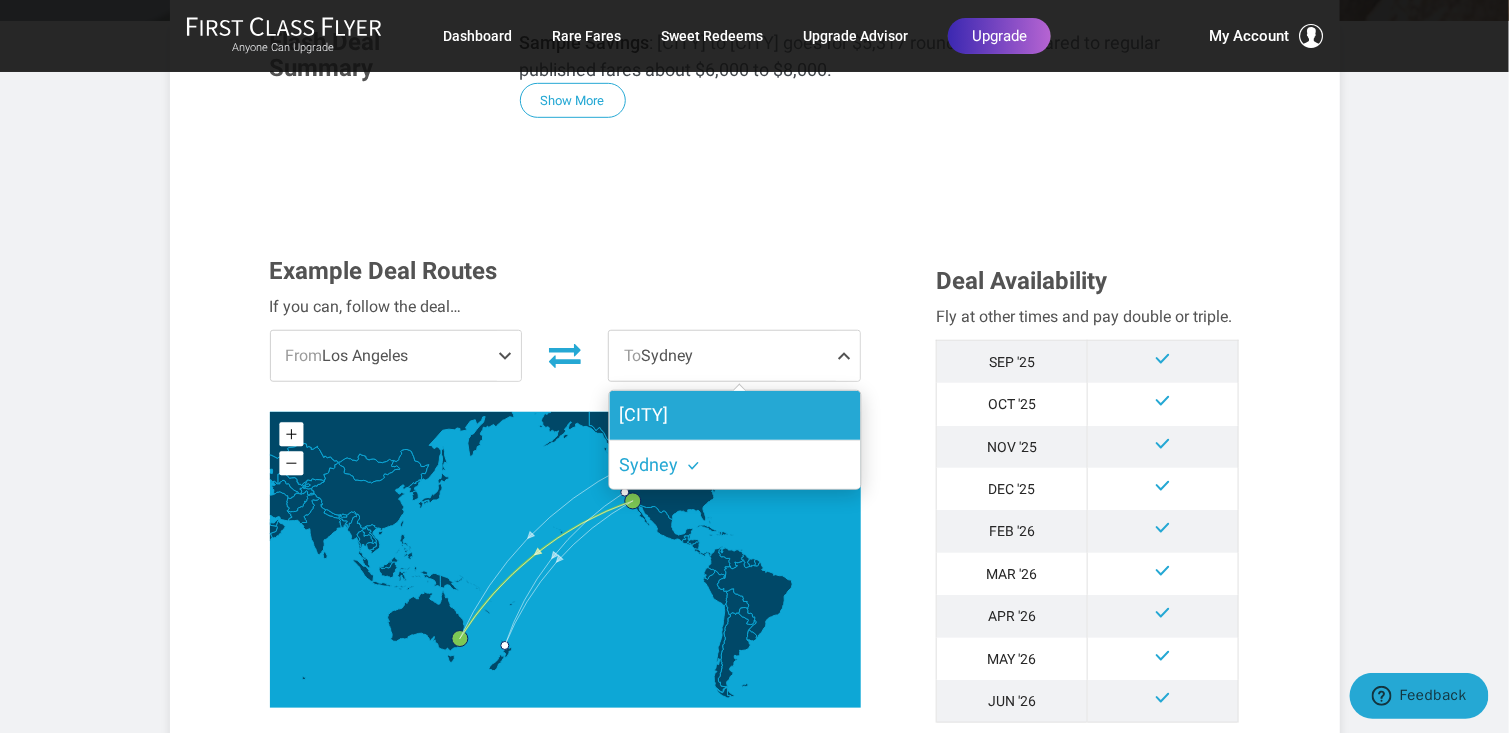 click on "[CITY]" at bounding box center [643, 414] 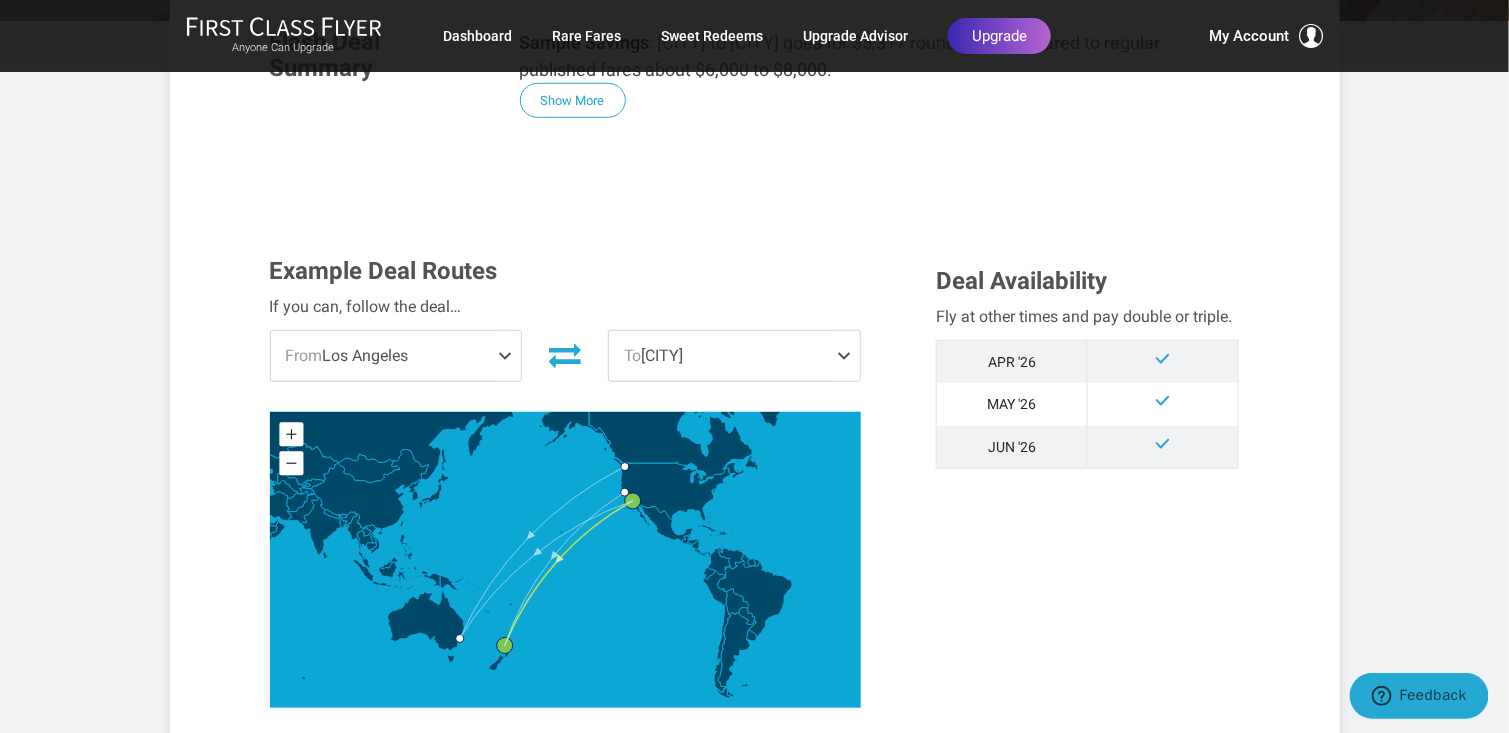 click on "From  [CITY]" at bounding box center (396, 356) 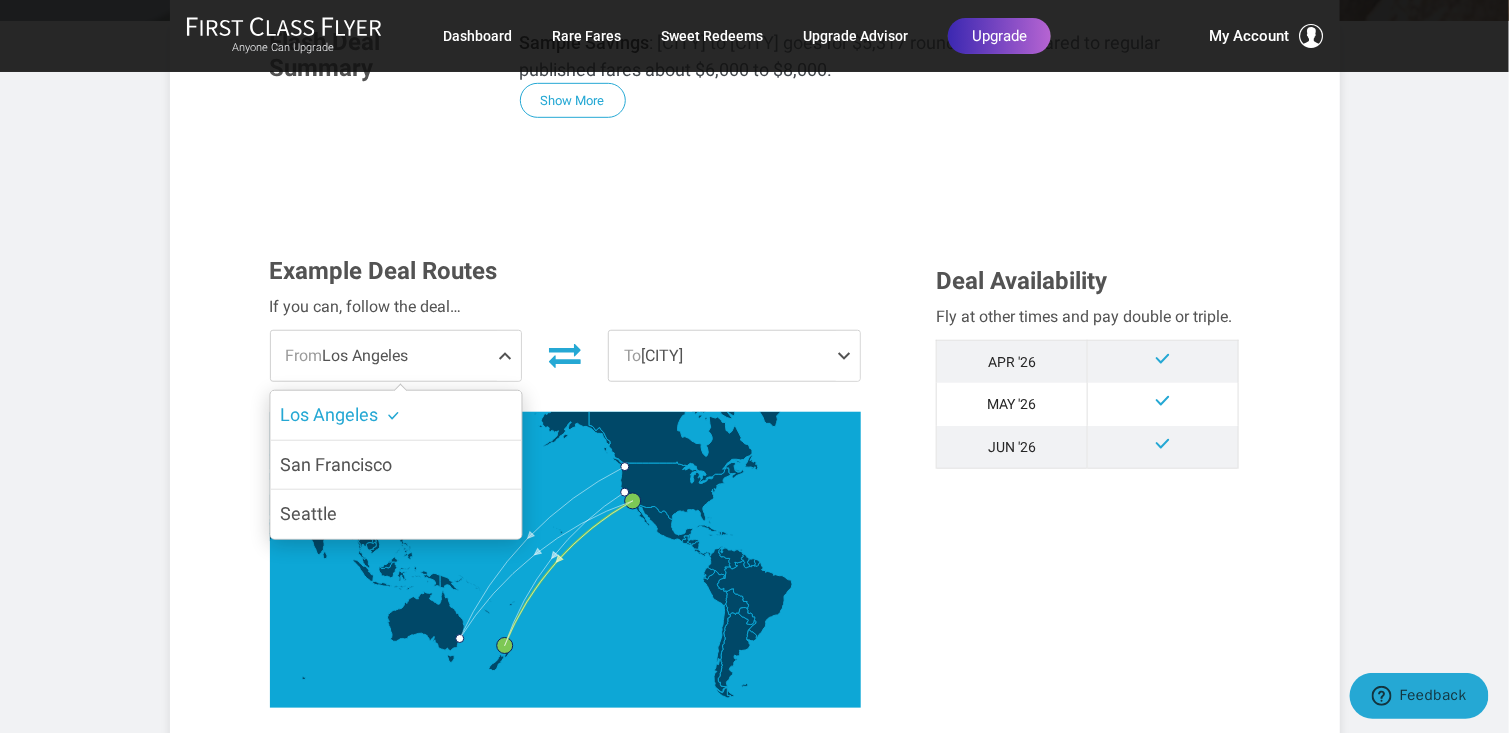 click on "From  [CITY]" at bounding box center [396, 356] 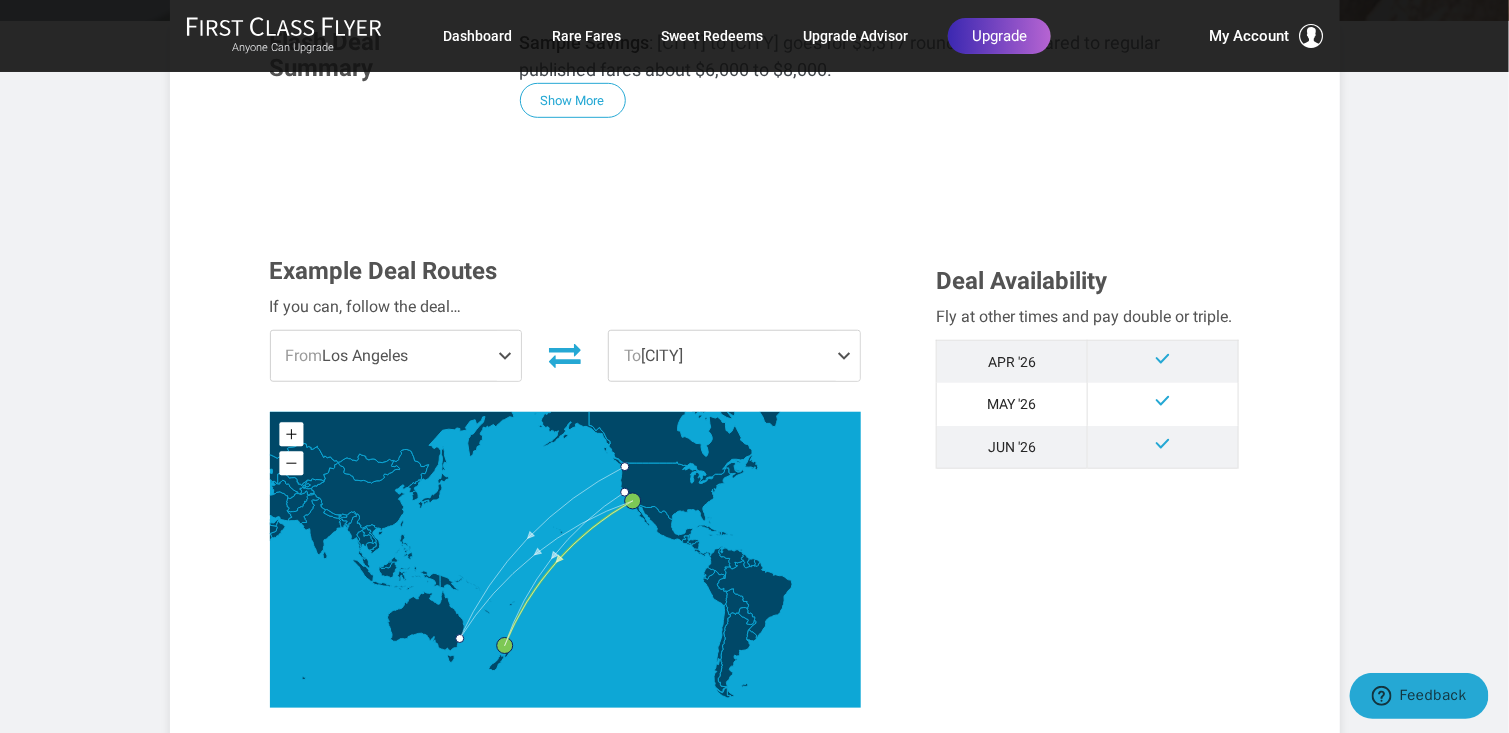 click on "From  [CITY]" at bounding box center (396, 356) 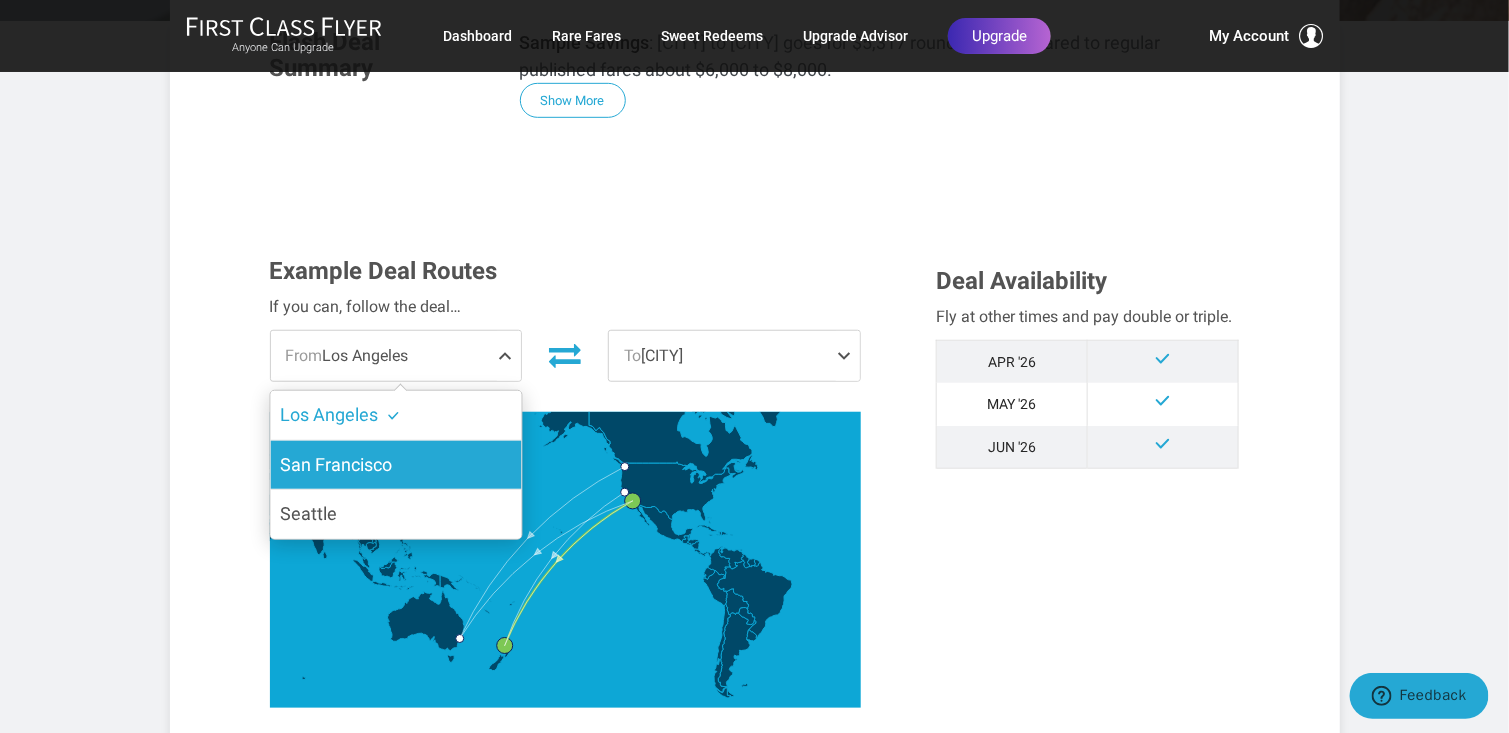 click on "San Francisco" at bounding box center [336, 464] 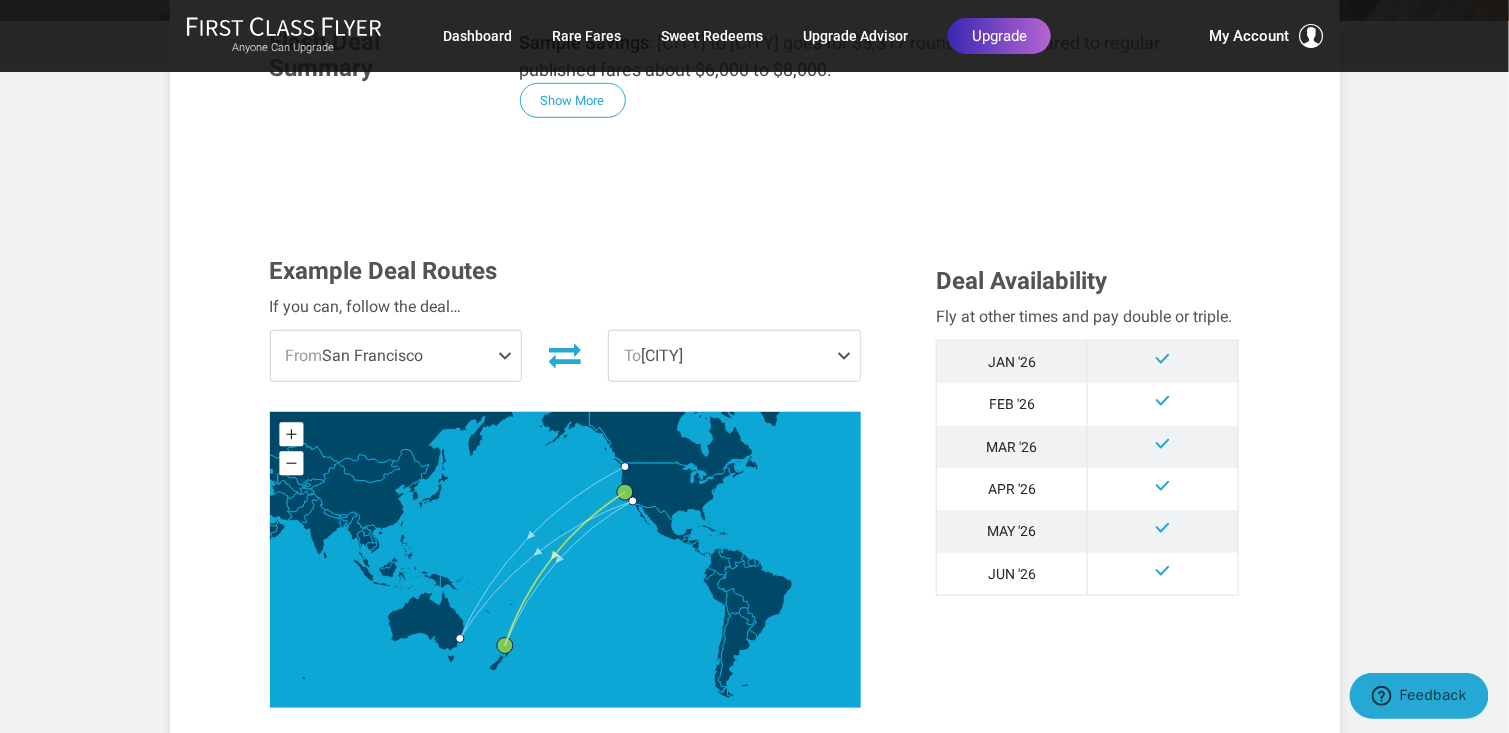 click on "From  [CITY]" at bounding box center (396, 356) 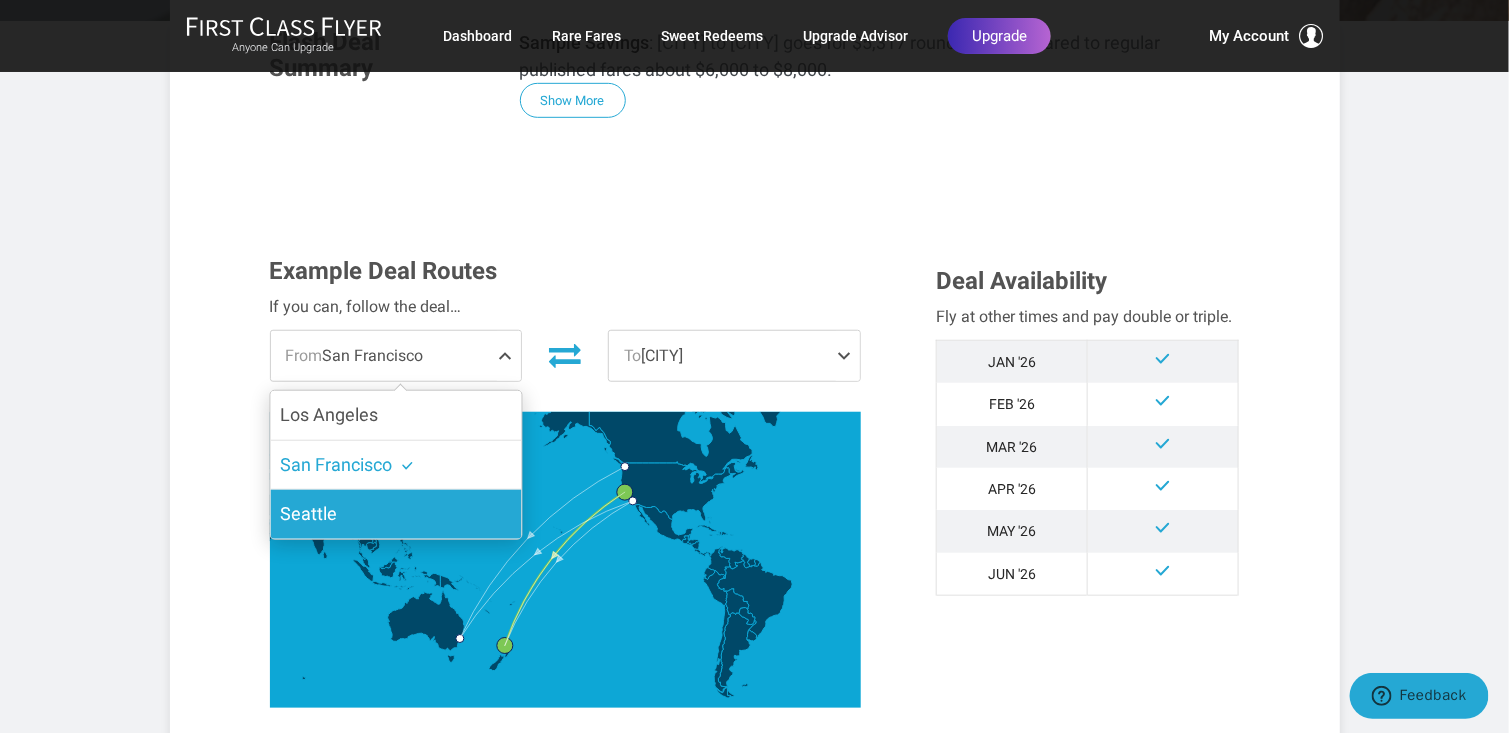 click on "Seattle" at bounding box center [308, 513] 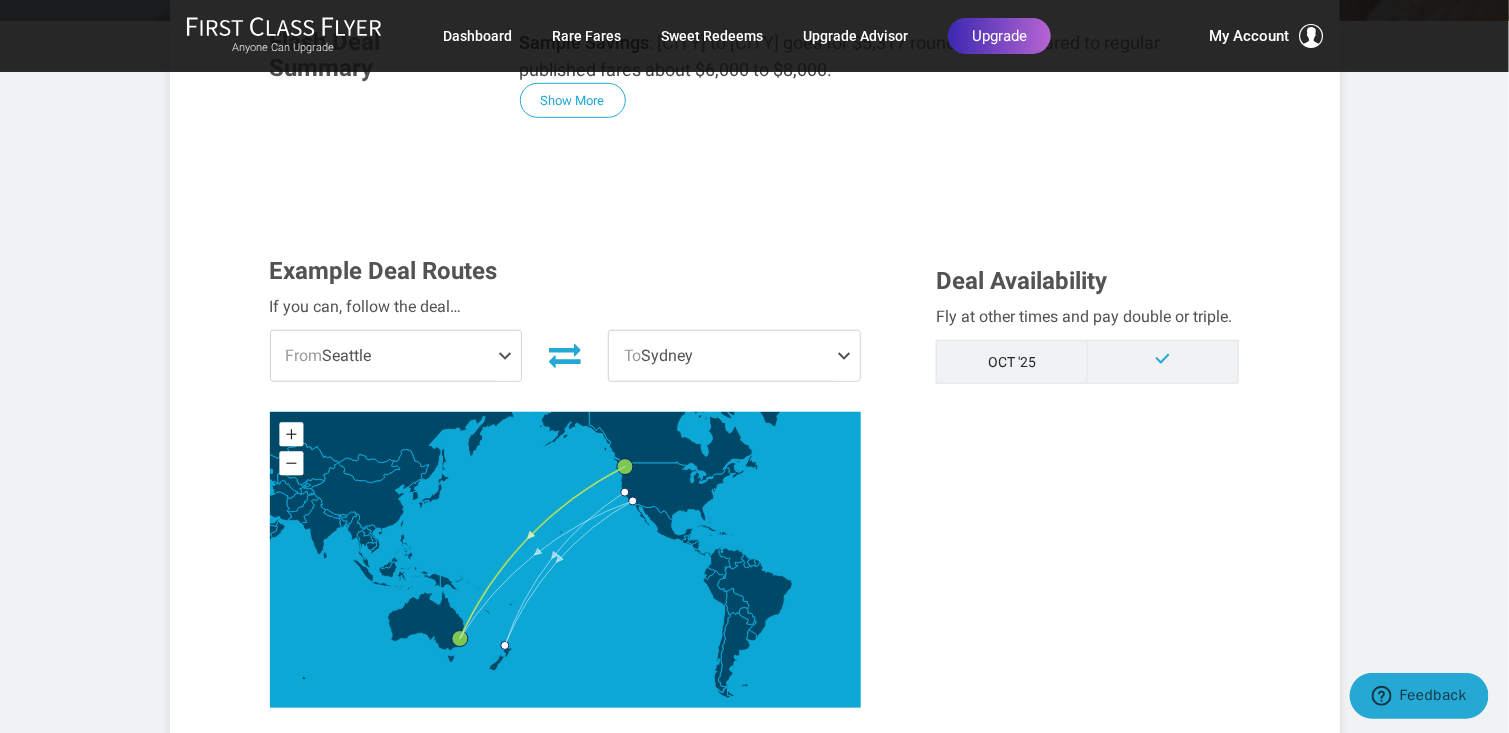 click on "From  [CITY]" at bounding box center [396, 356] 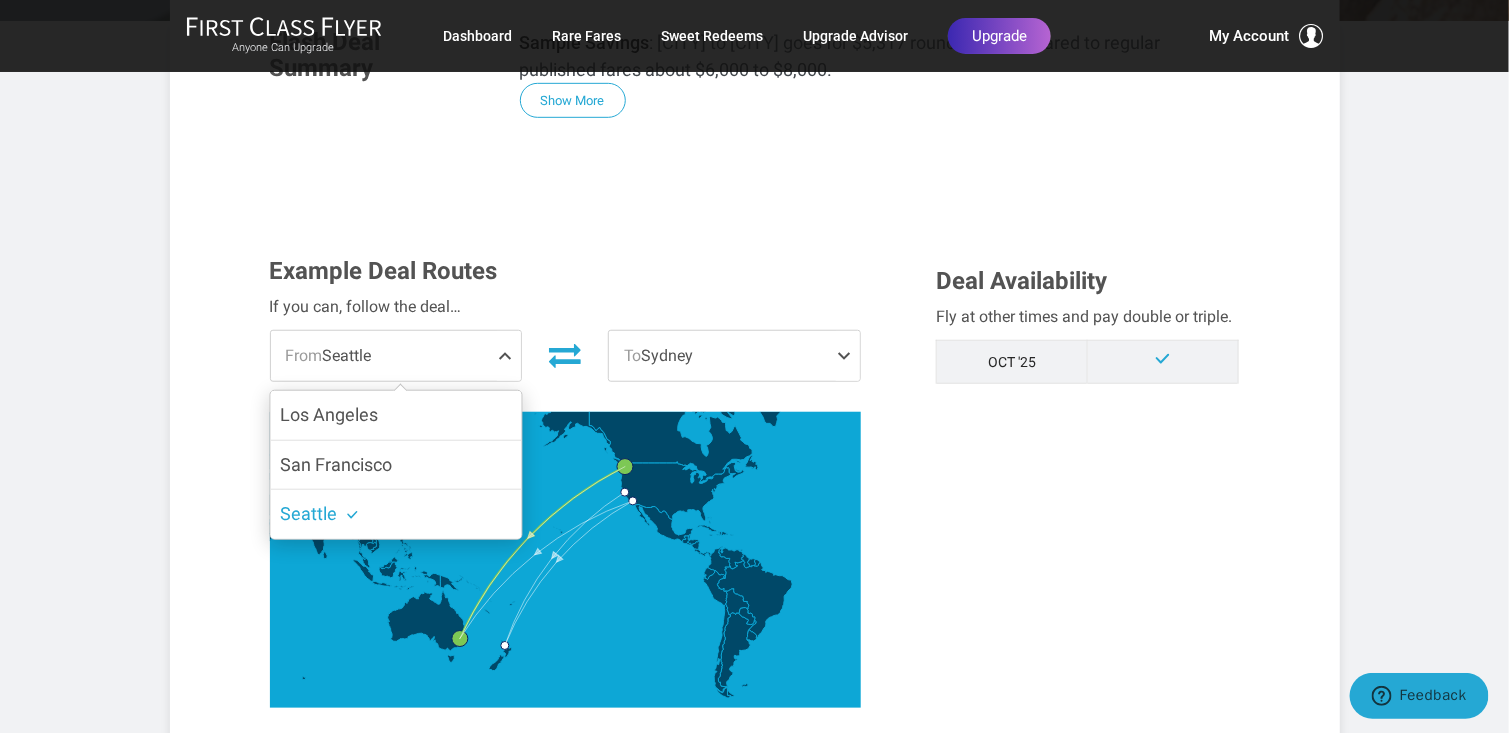 click on "From  [CITY]" at bounding box center (396, 356) 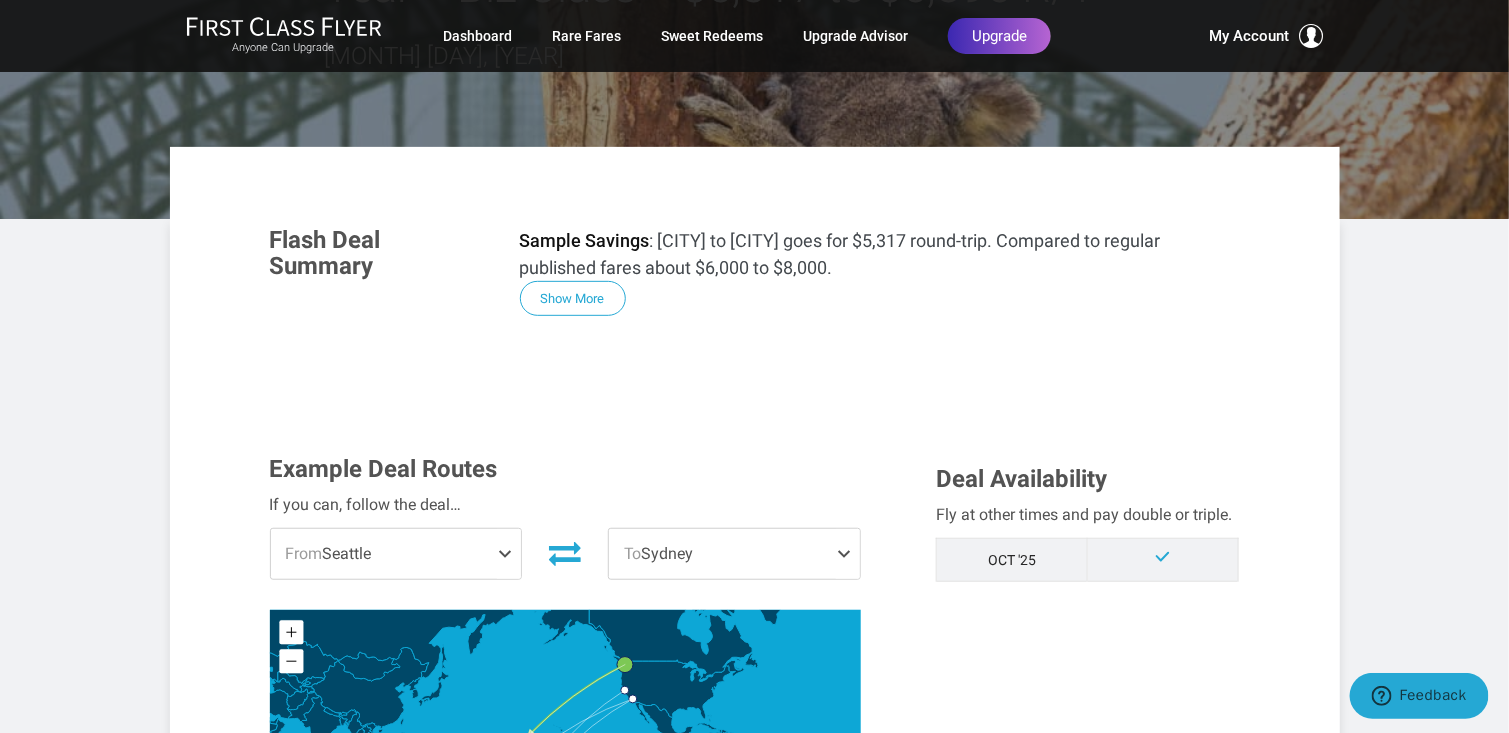 scroll, scrollTop: 133, scrollLeft: 0, axis: vertical 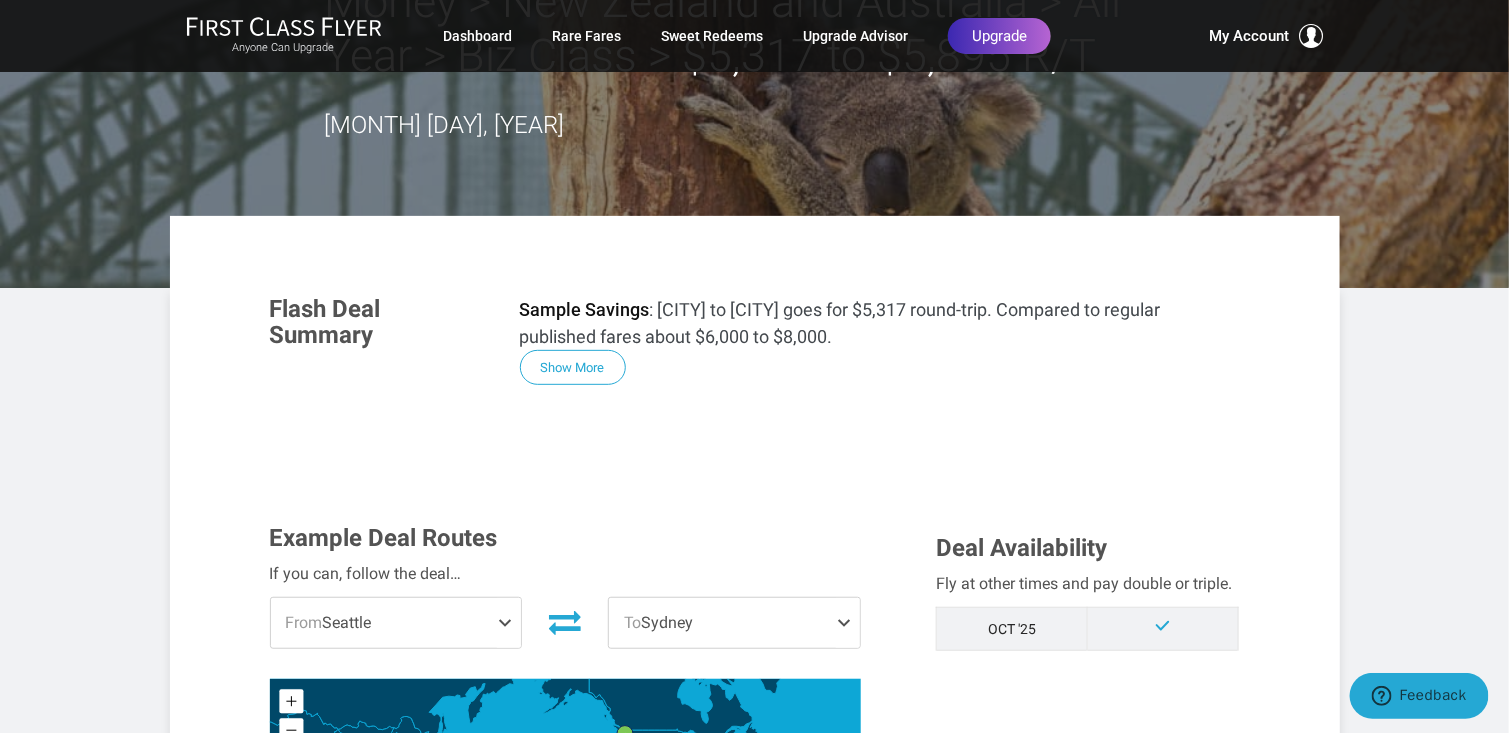 click on "To  [CITY]" at bounding box center [734, 623] 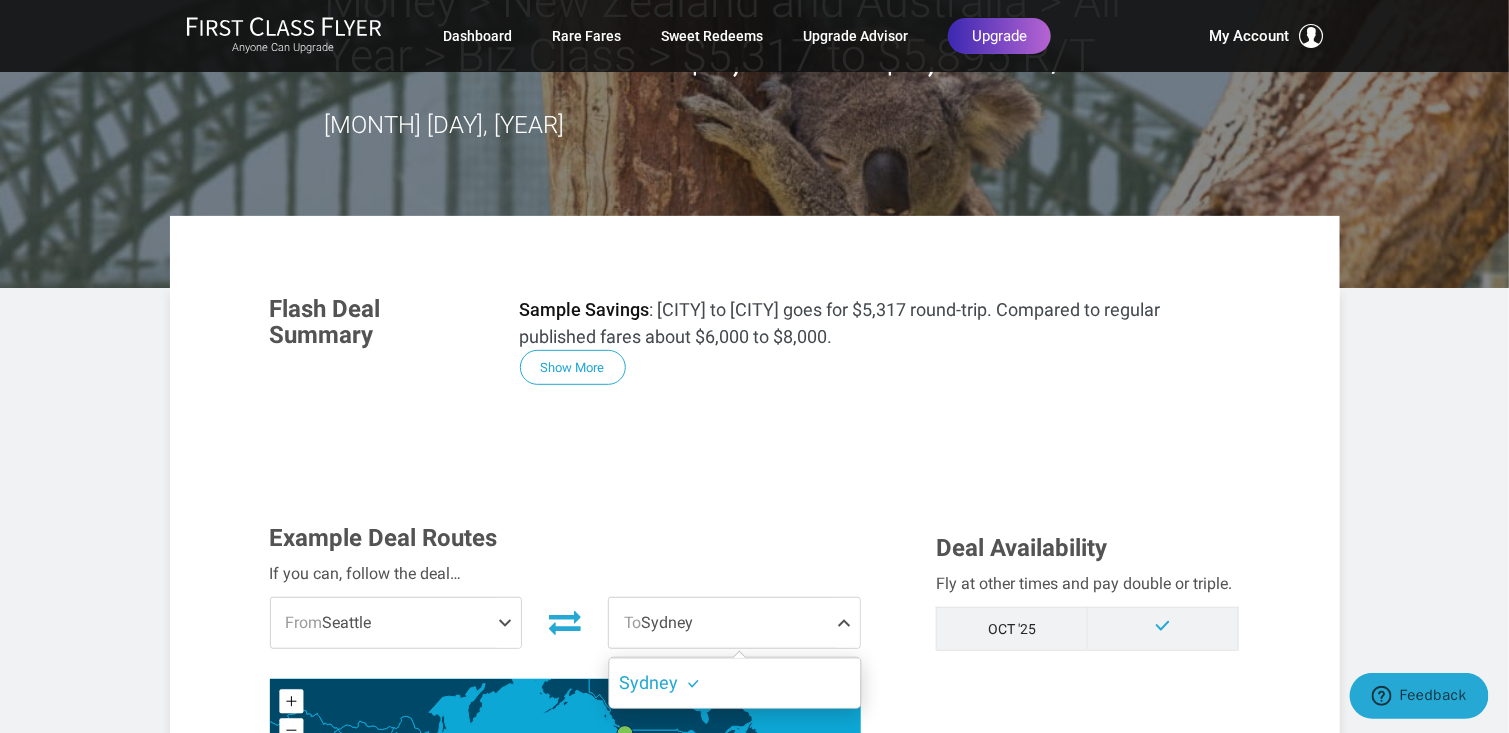 click on "To  [CITY]" at bounding box center [734, 623] 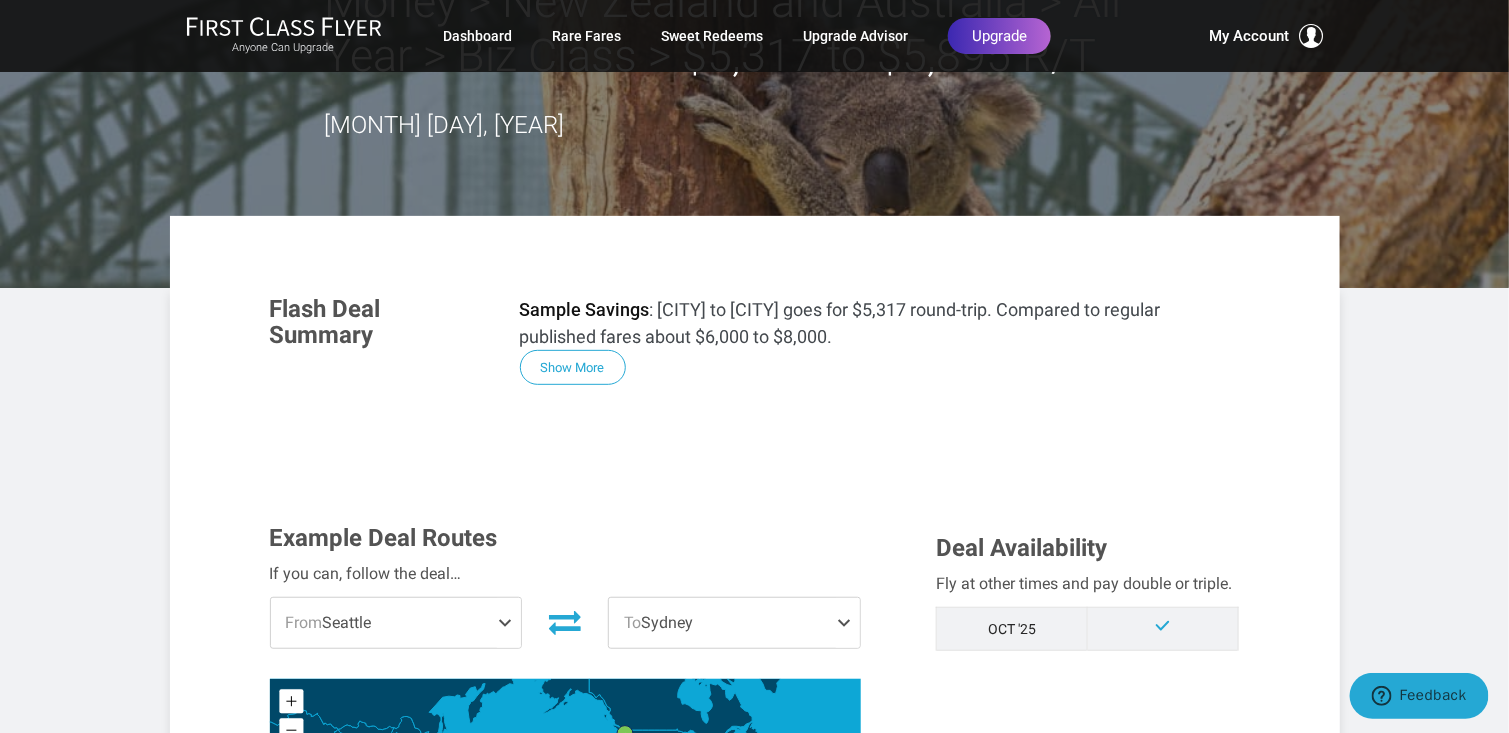 click on "From  [CITY]" at bounding box center (396, 623) 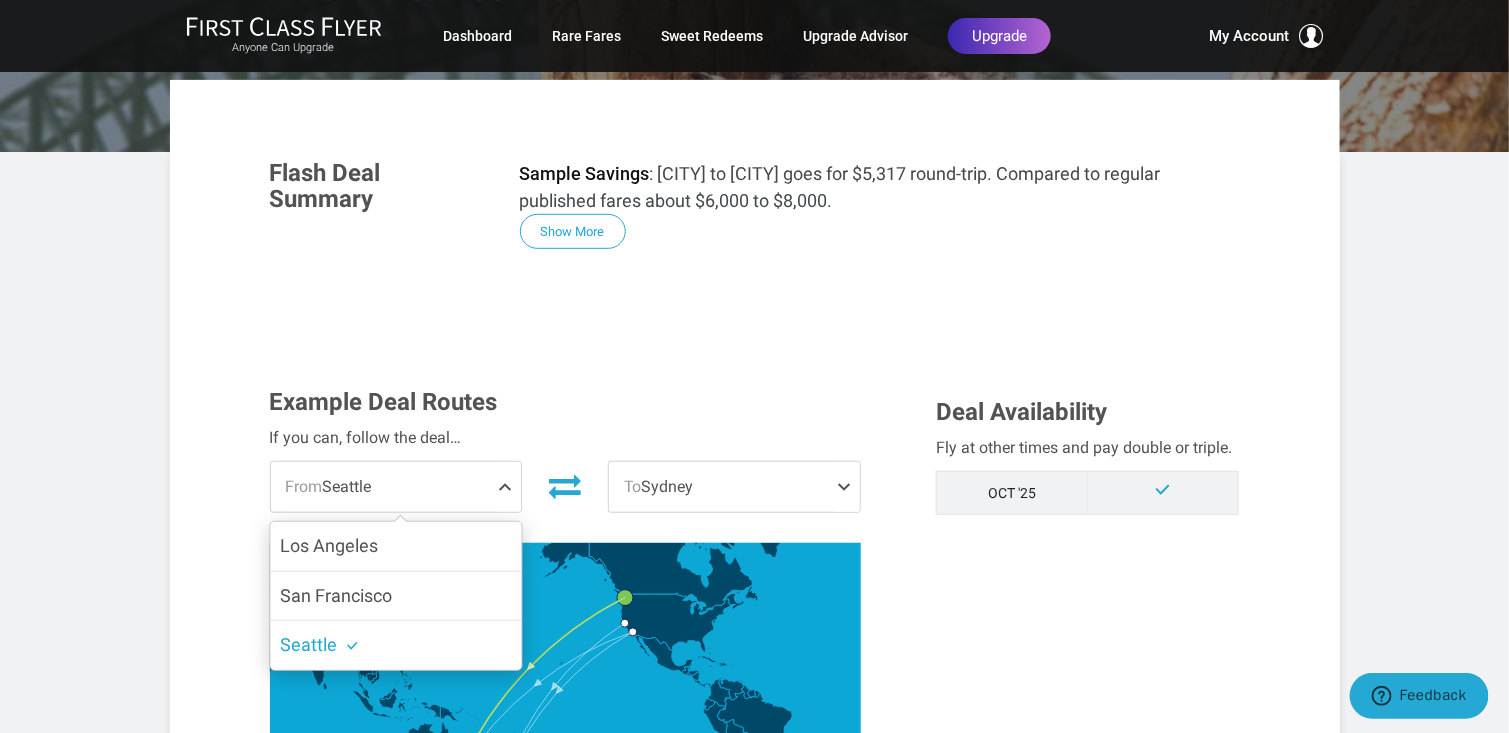 scroll, scrollTop: 400, scrollLeft: 0, axis: vertical 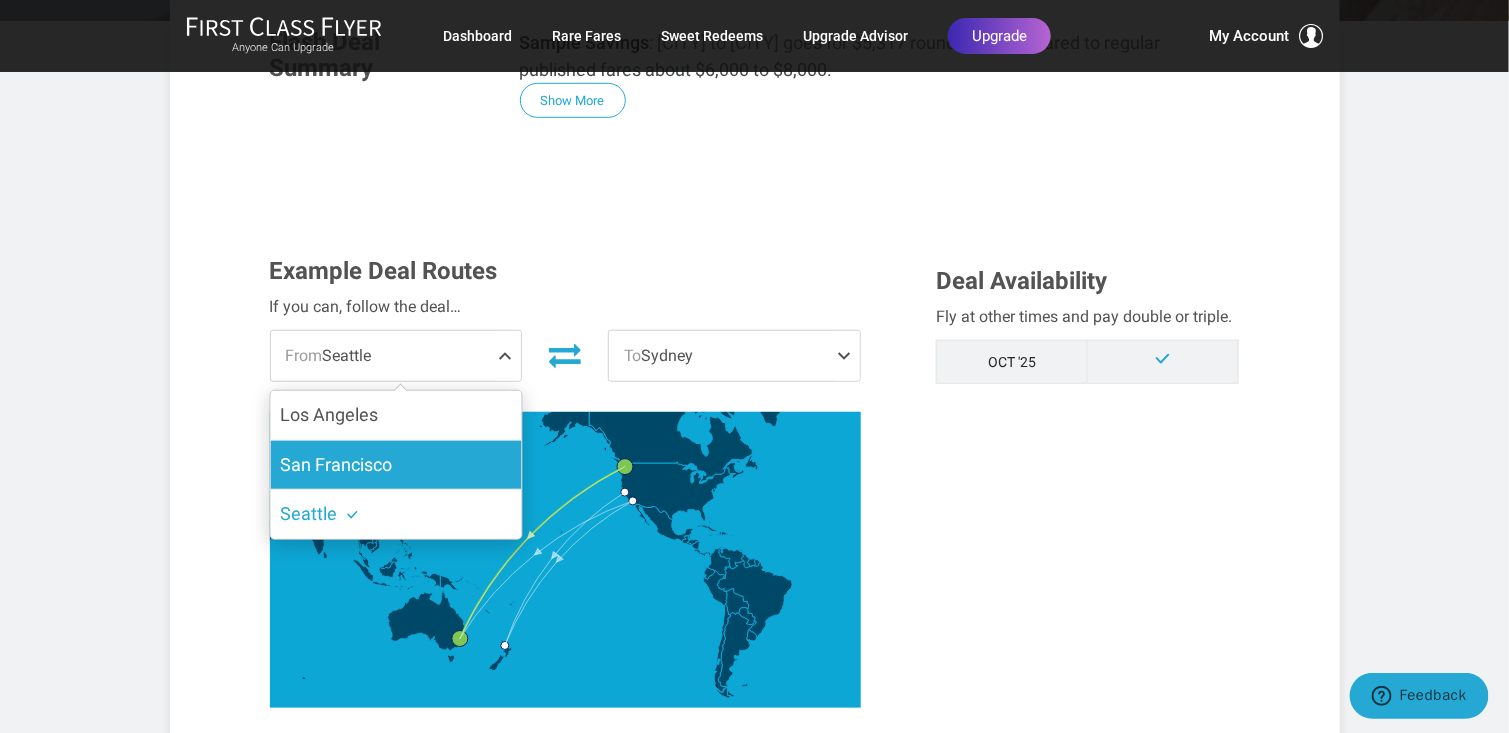click on "San Francisco" at bounding box center (395, 465) 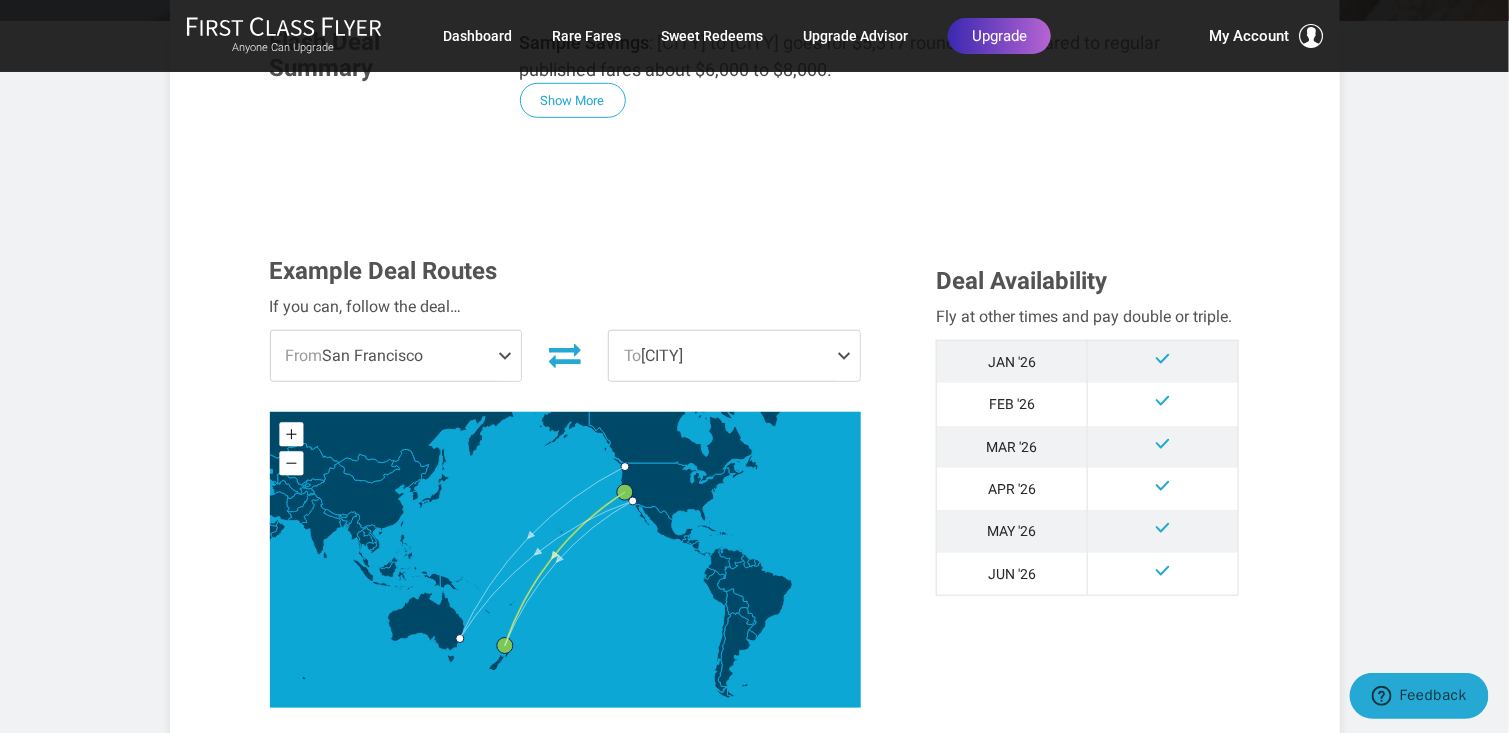 click on "To  [CITY]" at bounding box center (734, 356) 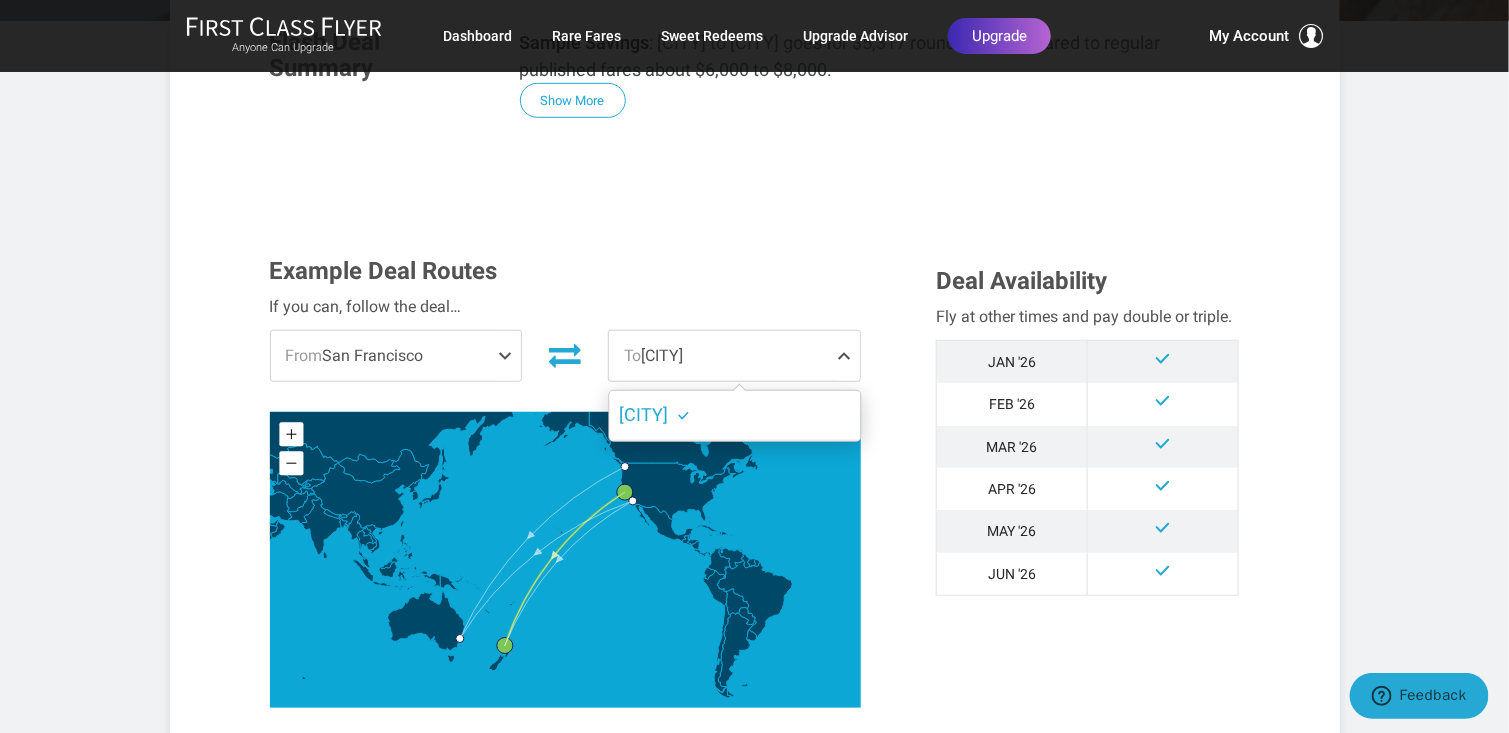 click on "To  [CITY]" at bounding box center [734, 356] 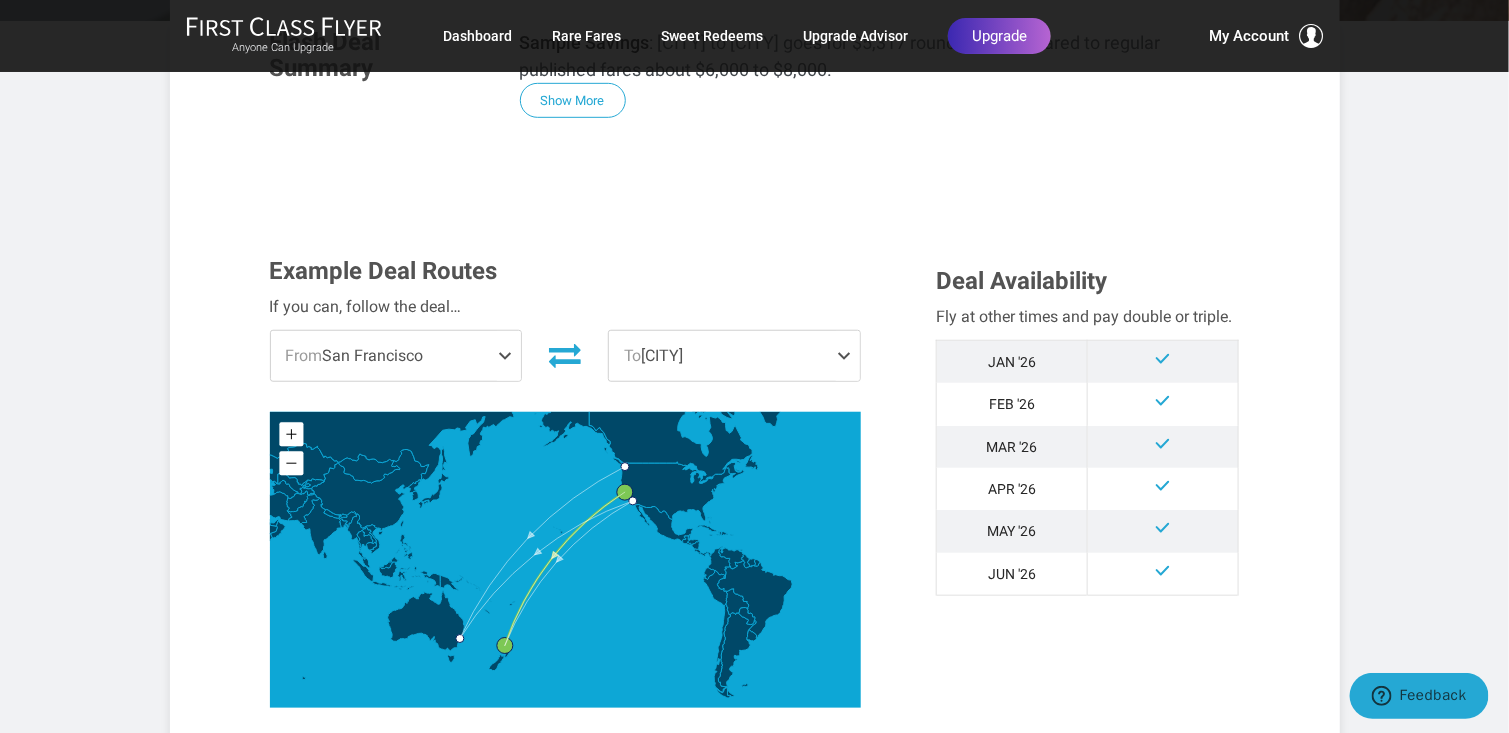click on "From  [CITY]" at bounding box center [396, 356] 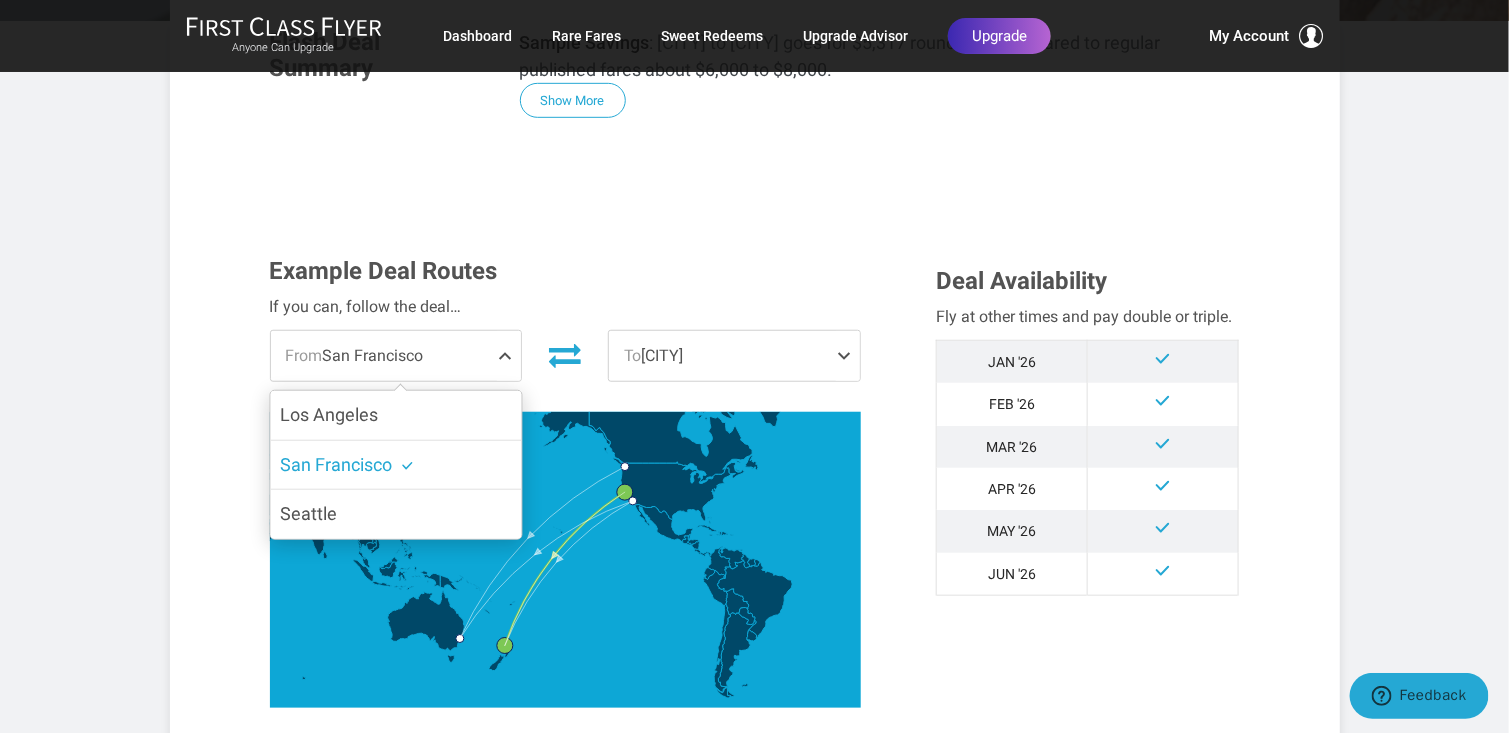 click on "From  [CITY]" at bounding box center [396, 356] 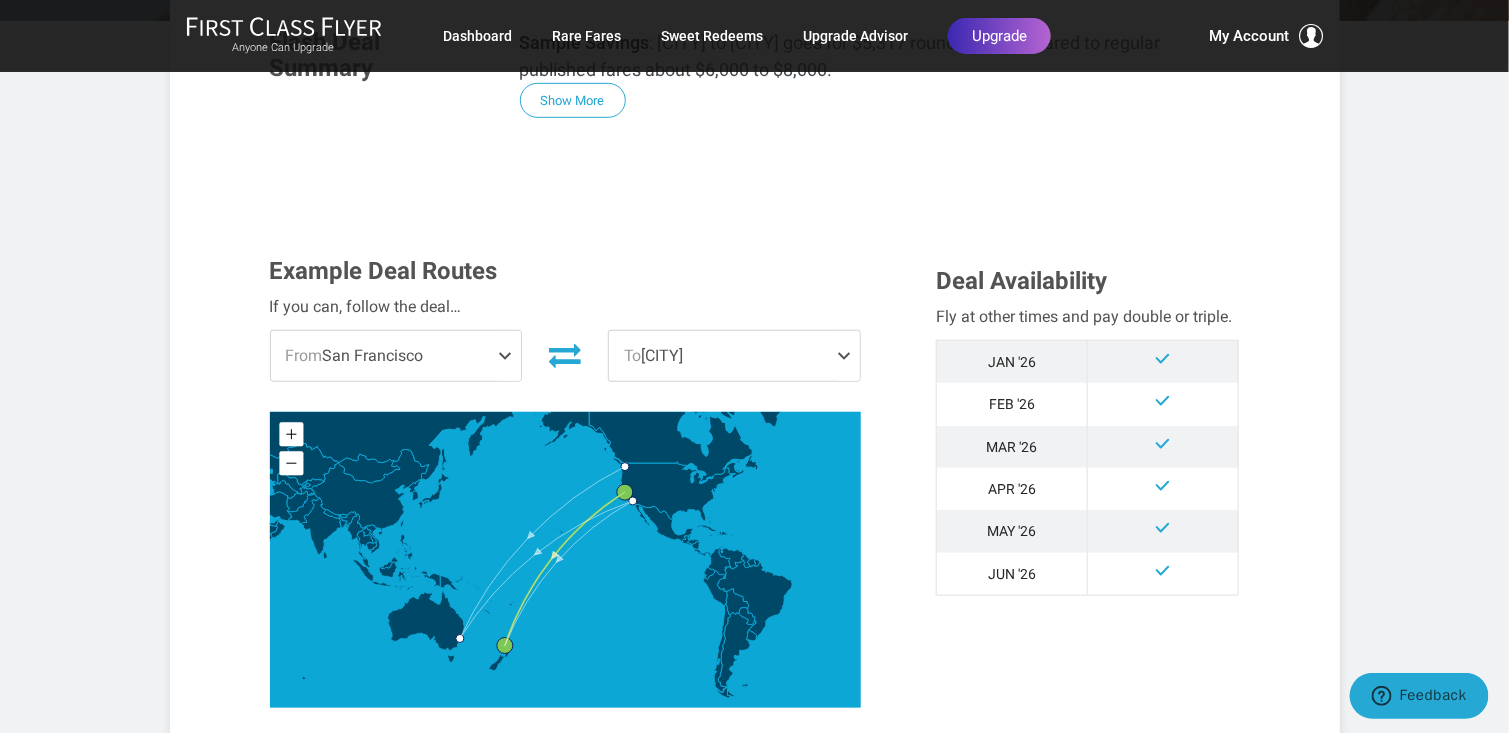 click on "From  [CITY]" at bounding box center [396, 356] 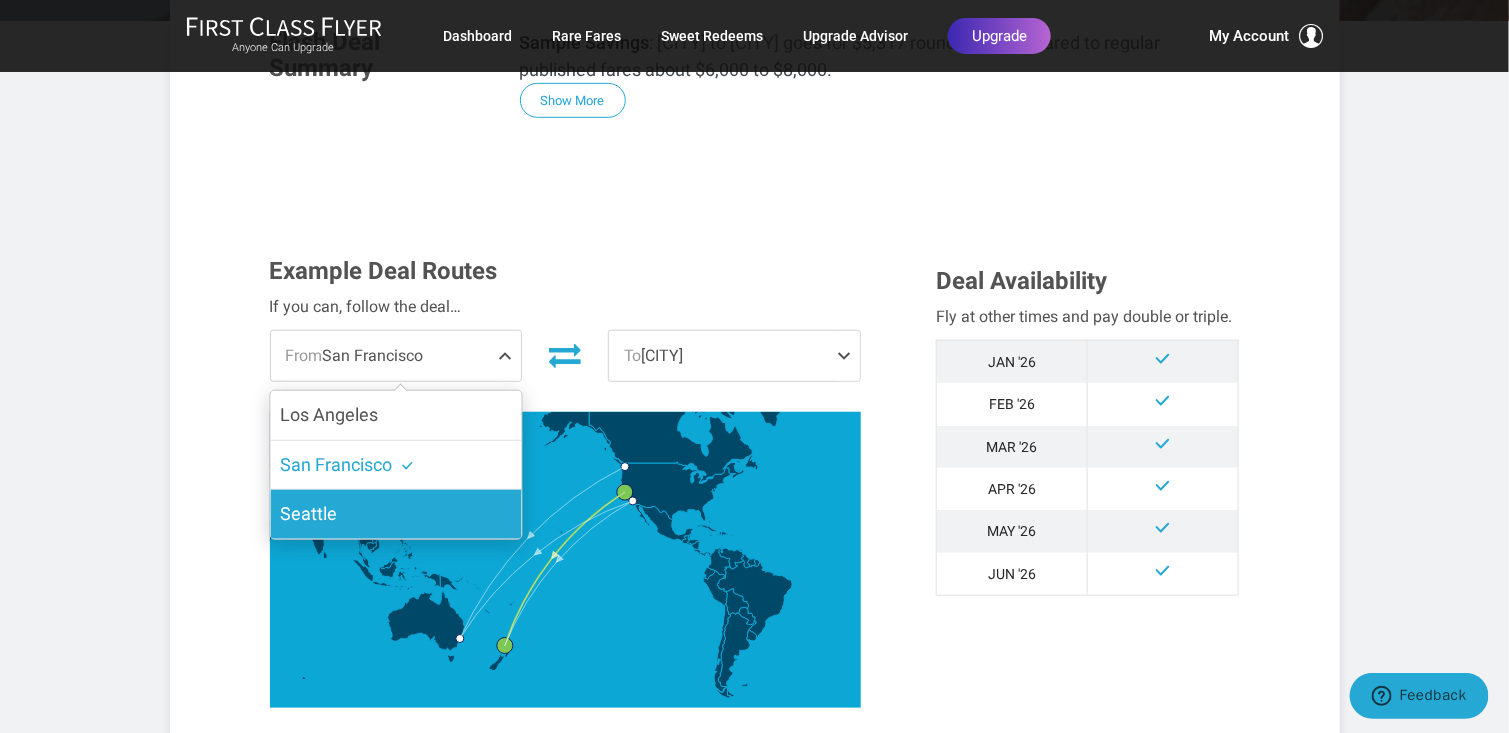 click on "Seattle" at bounding box center (395, 514) 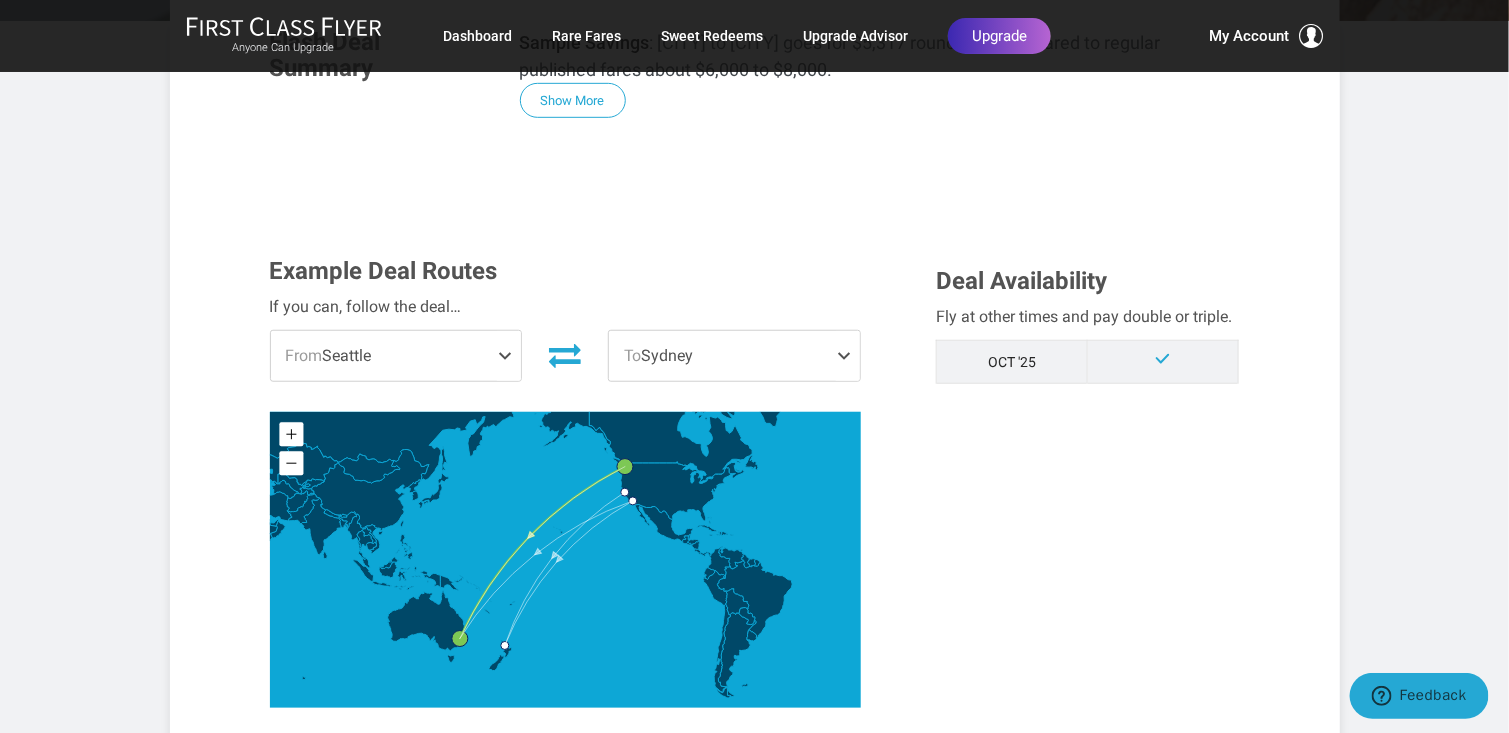click on "To  [CITY]" at bounding box center [734, 356] 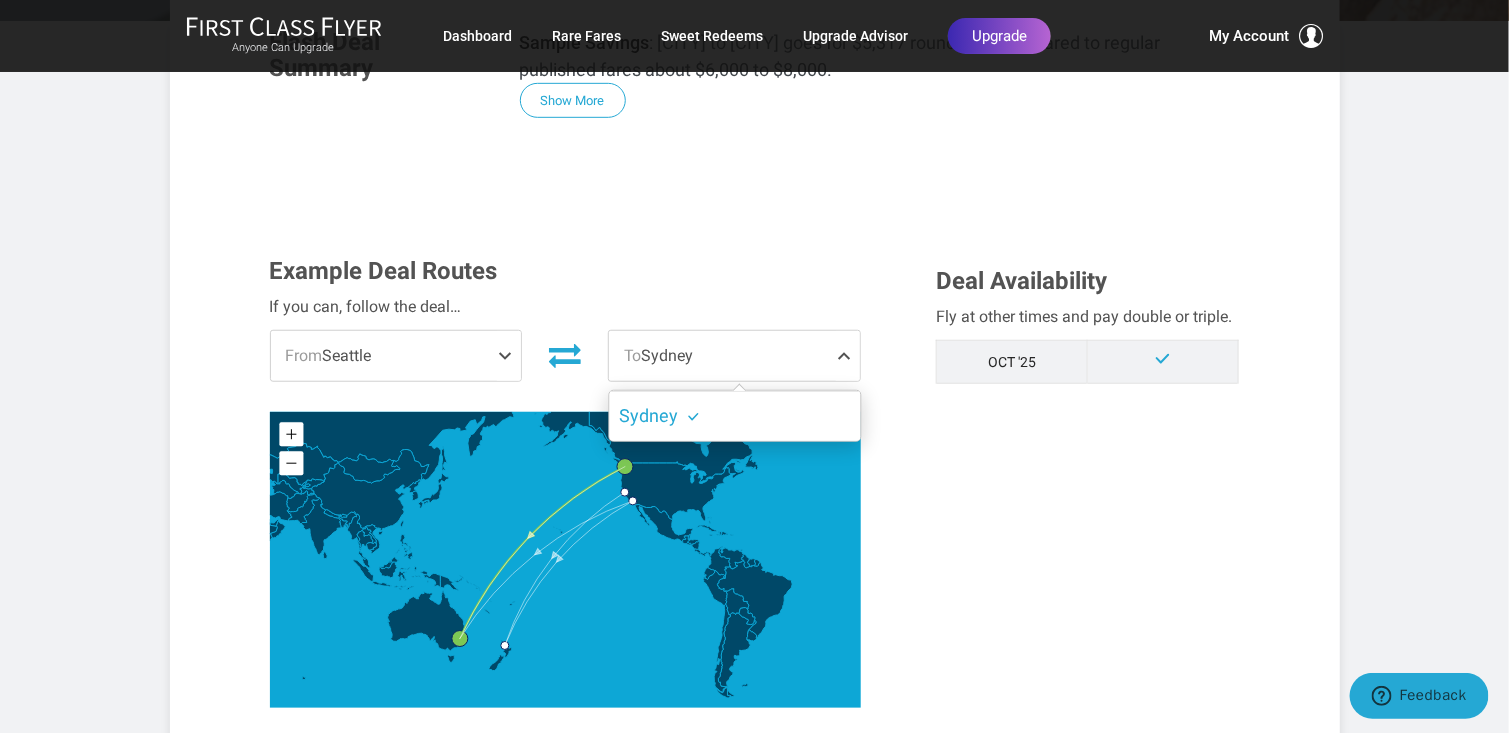 drag, startPoint x: 476, startPoint y: 359, endPoint x: 464, endPoint y: 358, distance: 12.0415945 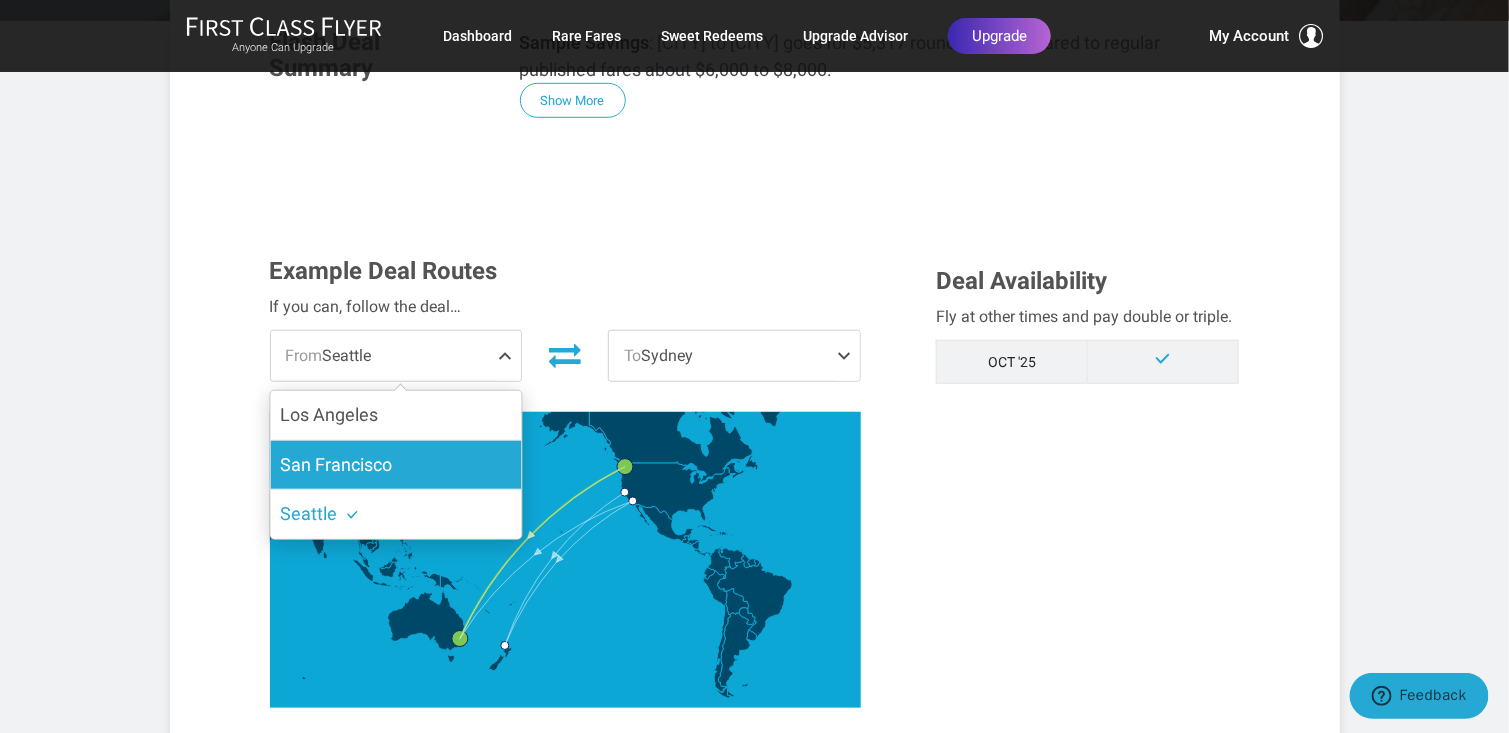 click on "San Francisco" at bounding box center (395, 465) 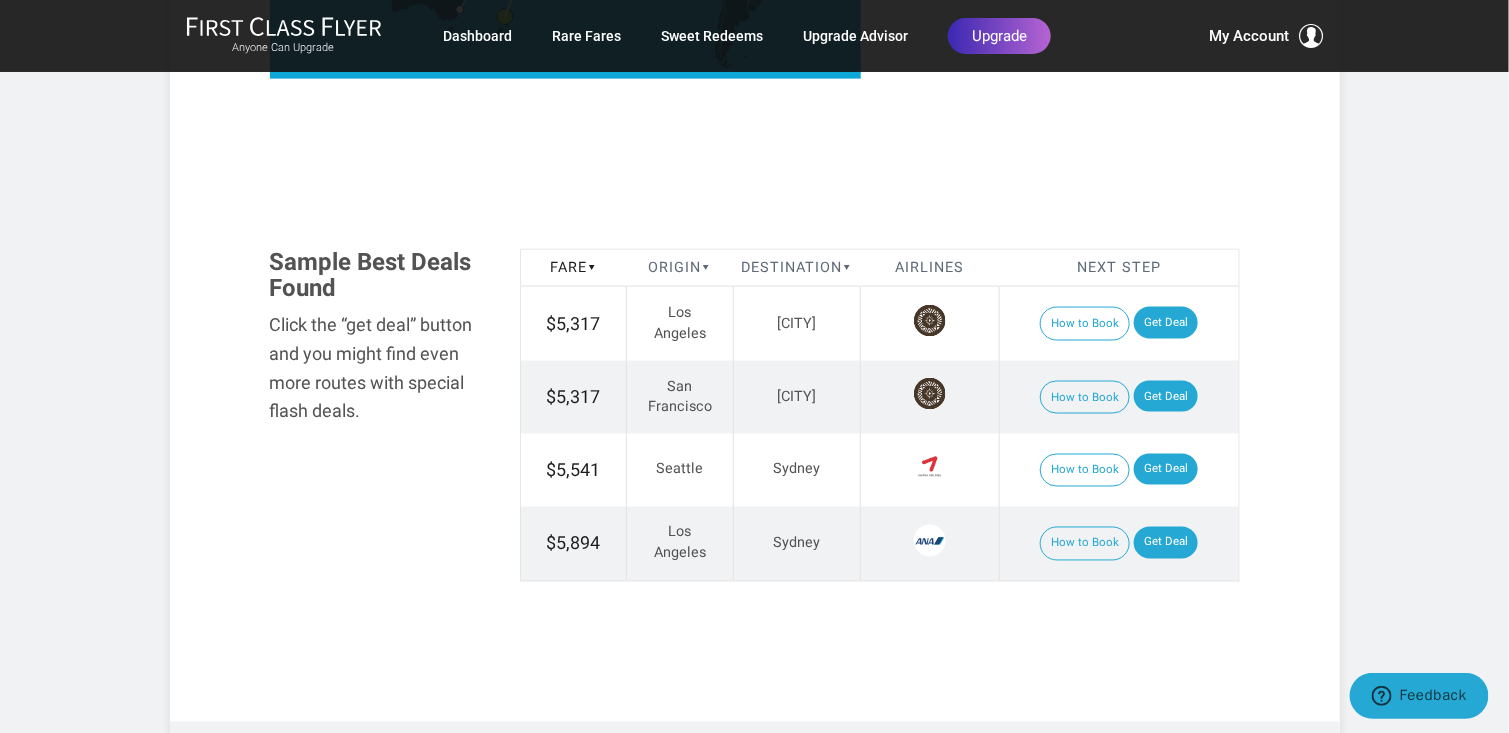 scroll, scrollTop: 1066, scrollLeft: 0, axis: vertical 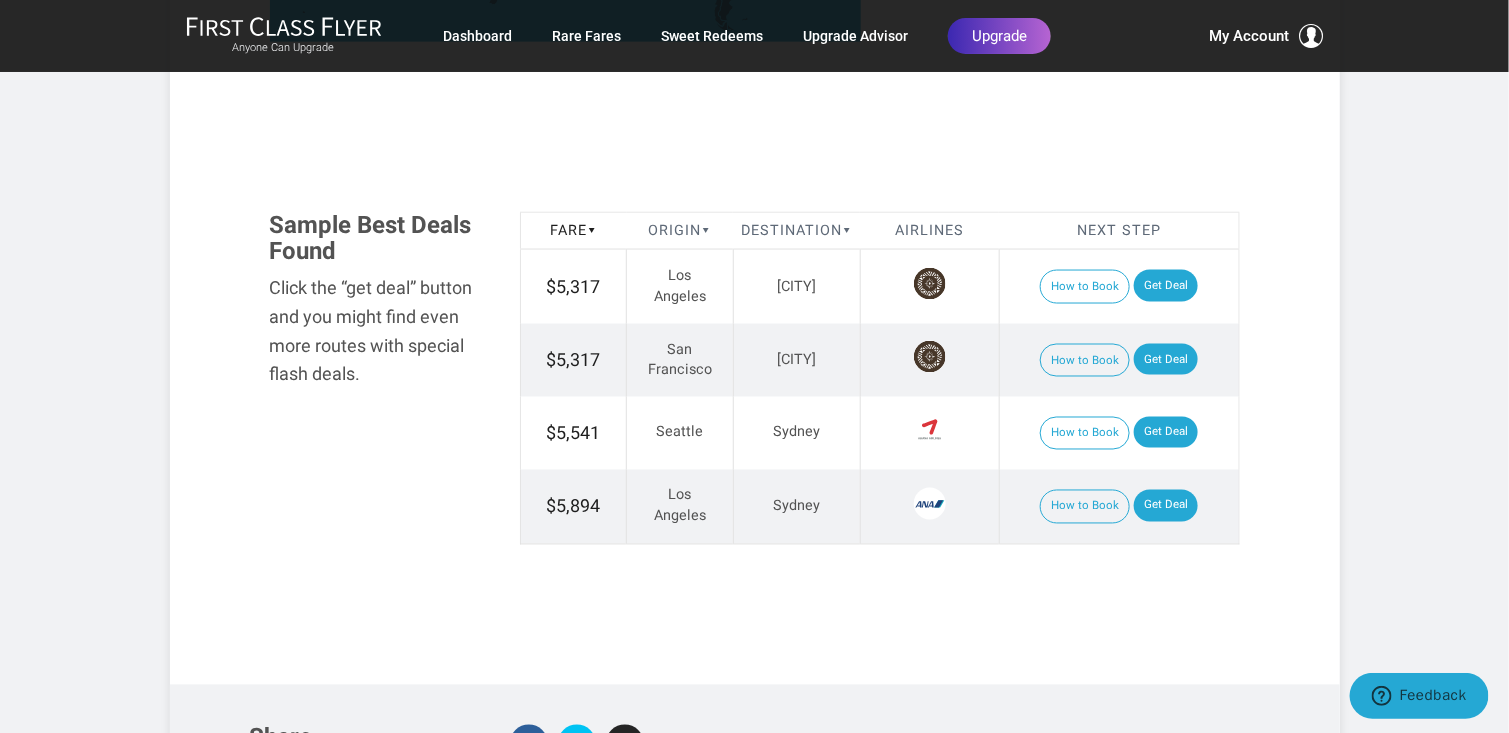 click at bounding box center (930, 284) 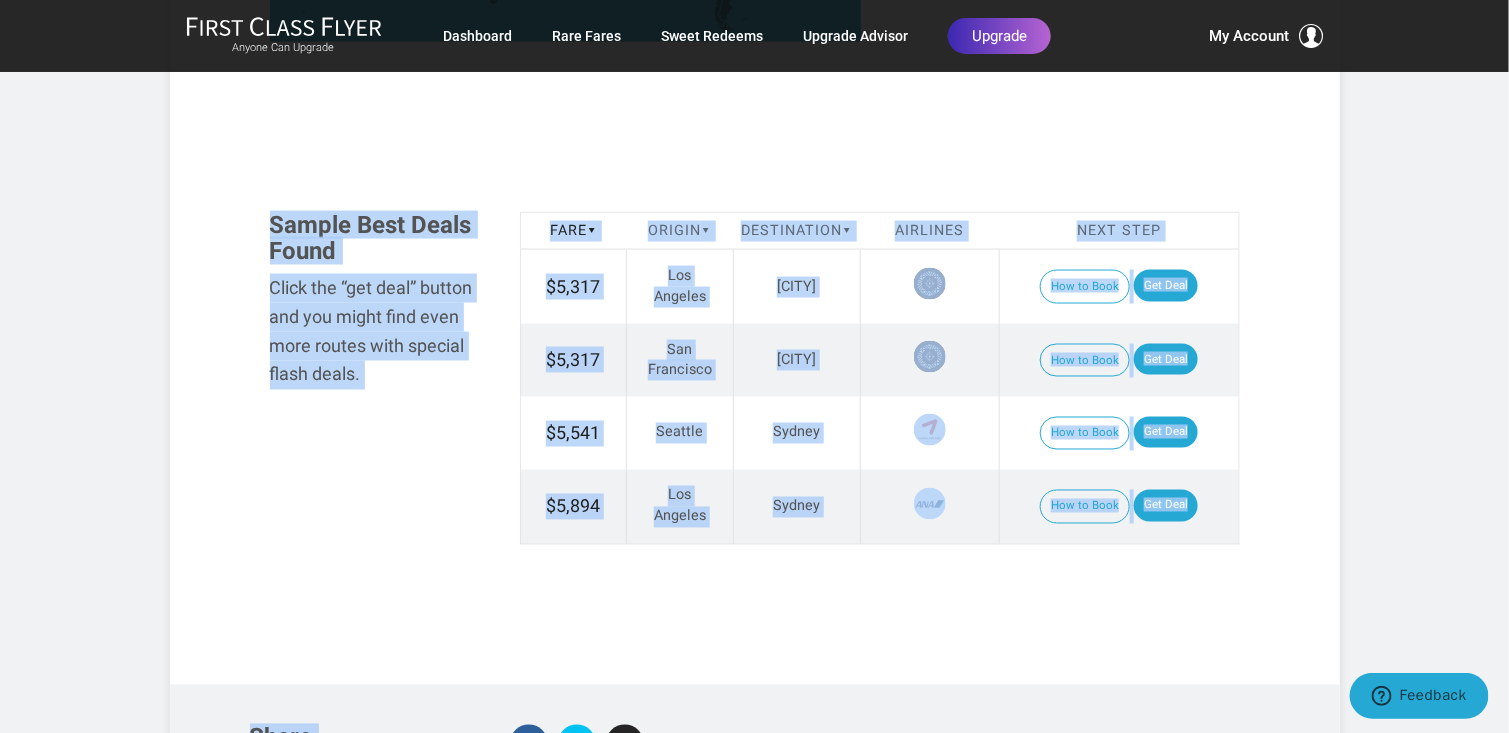 drag, startPoint x: 227, startPoint y: 213, endPoint x: 1221, endPoint y: 591, distance: 1063.4473 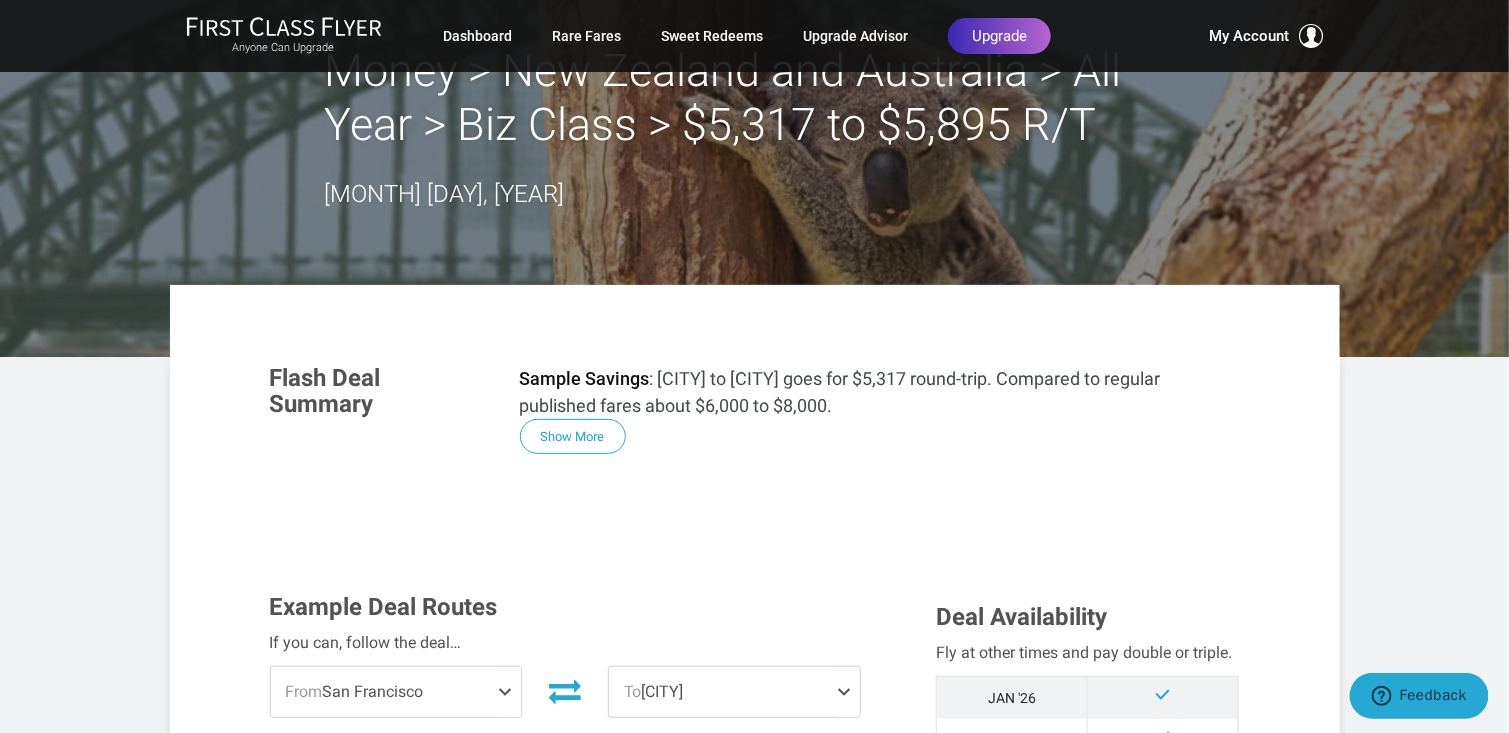 scroll, scrollTop: 0, scrollLeft: 0, axis: both 